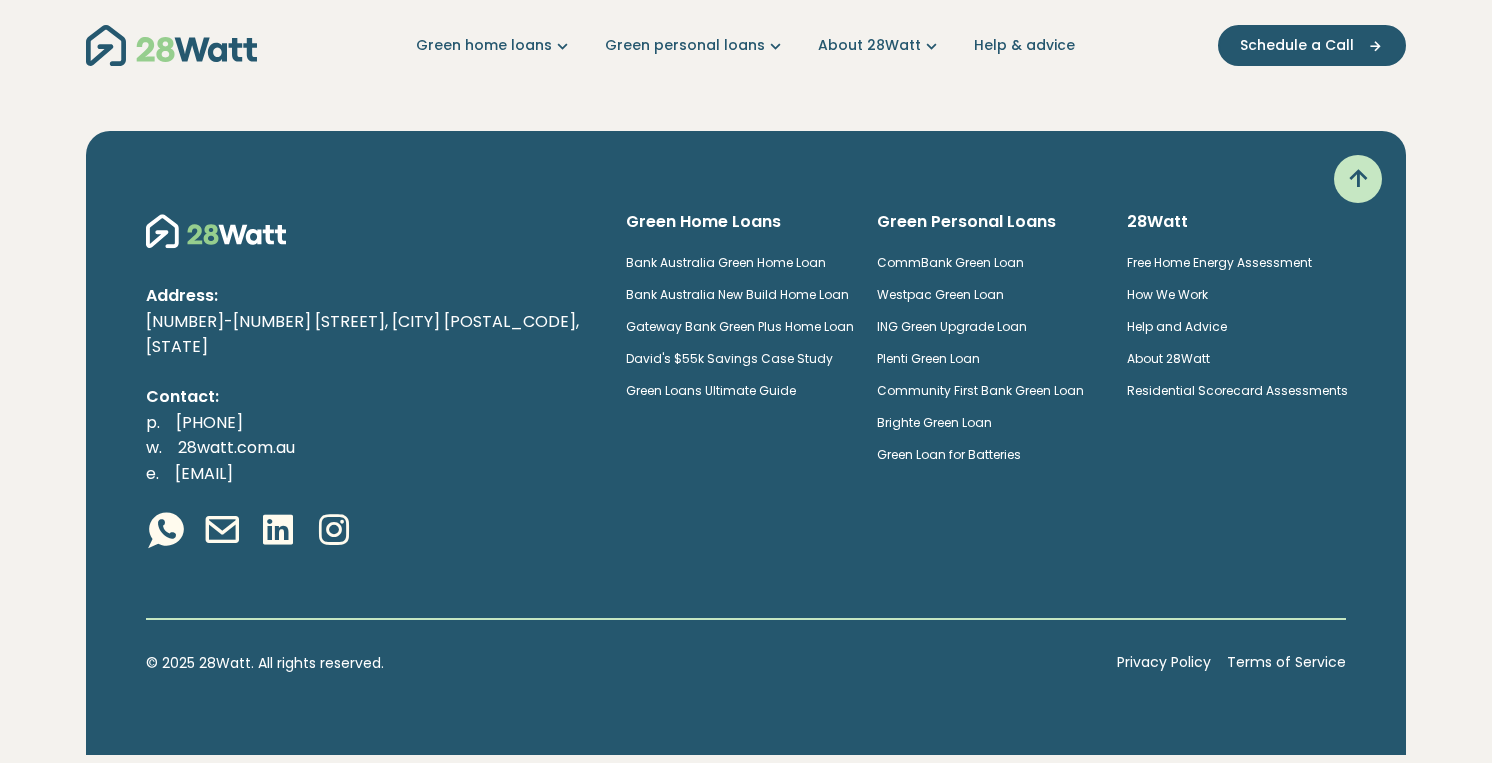 scroll, scrollTop: 0, scrollLeft: 0, axis: both 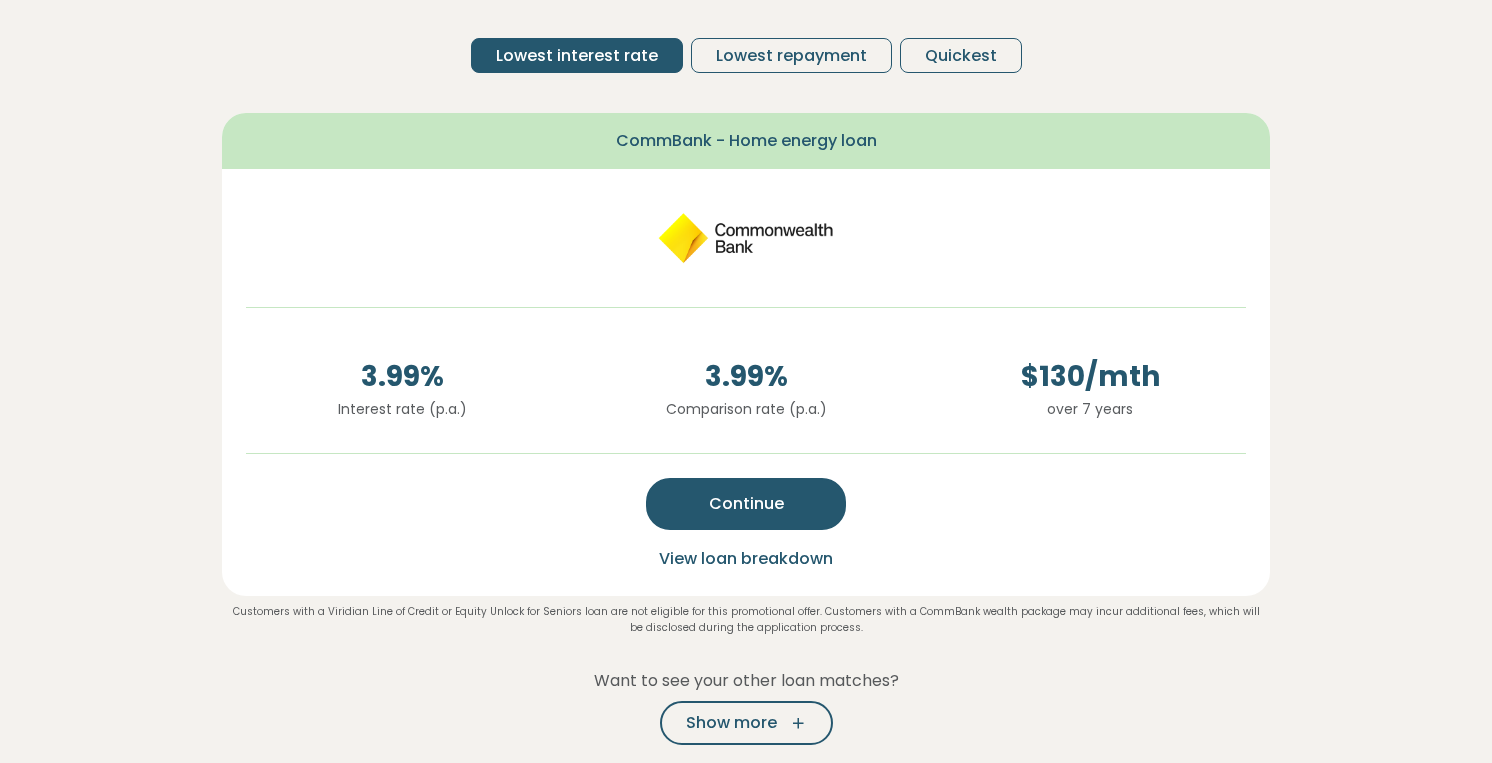 click on "View loan breakdown" at bounding box center (746, 558) 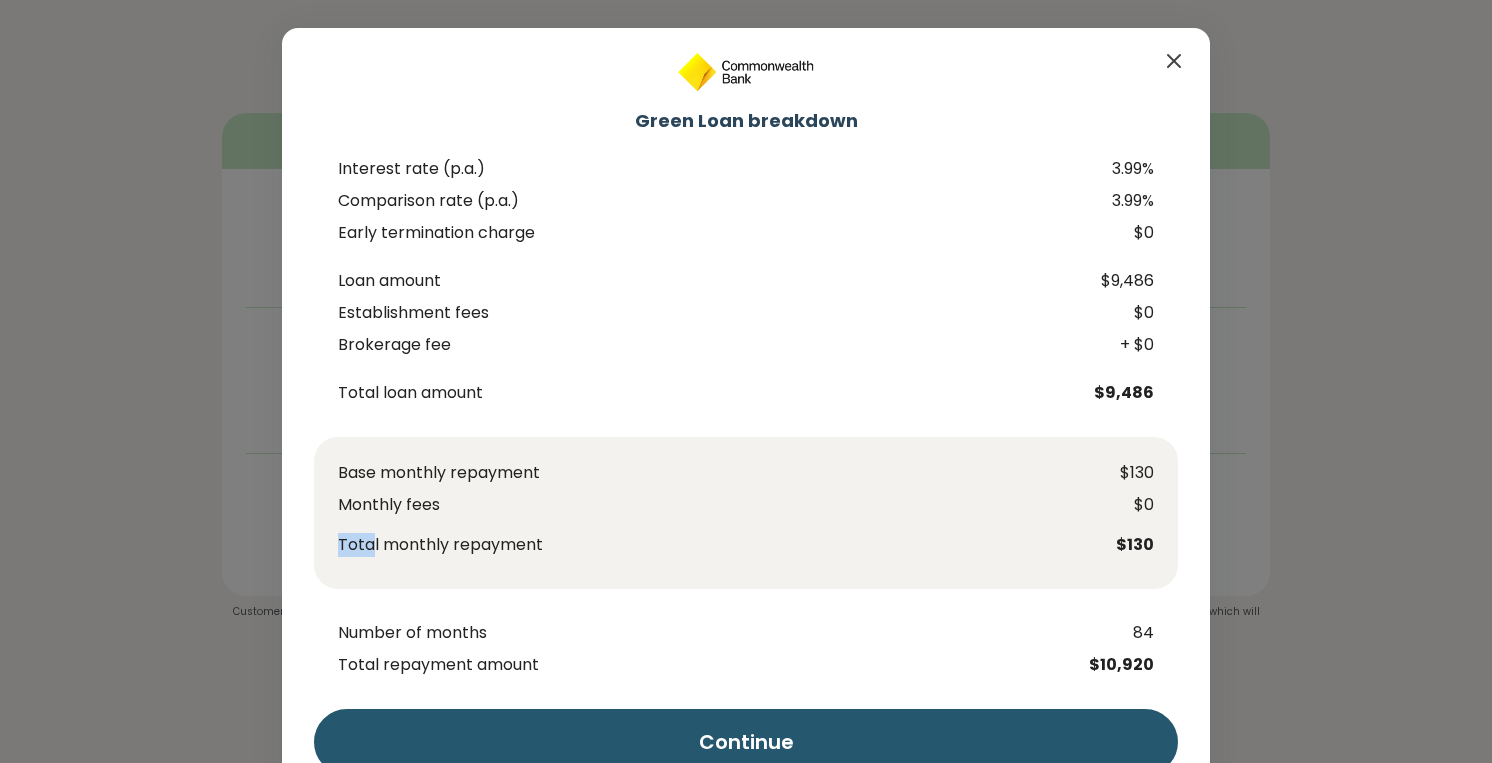 drag, startPoint x: 375, startPoint y: 544, endPoint x: 310, endPoint y: 539, distance: 65.192024 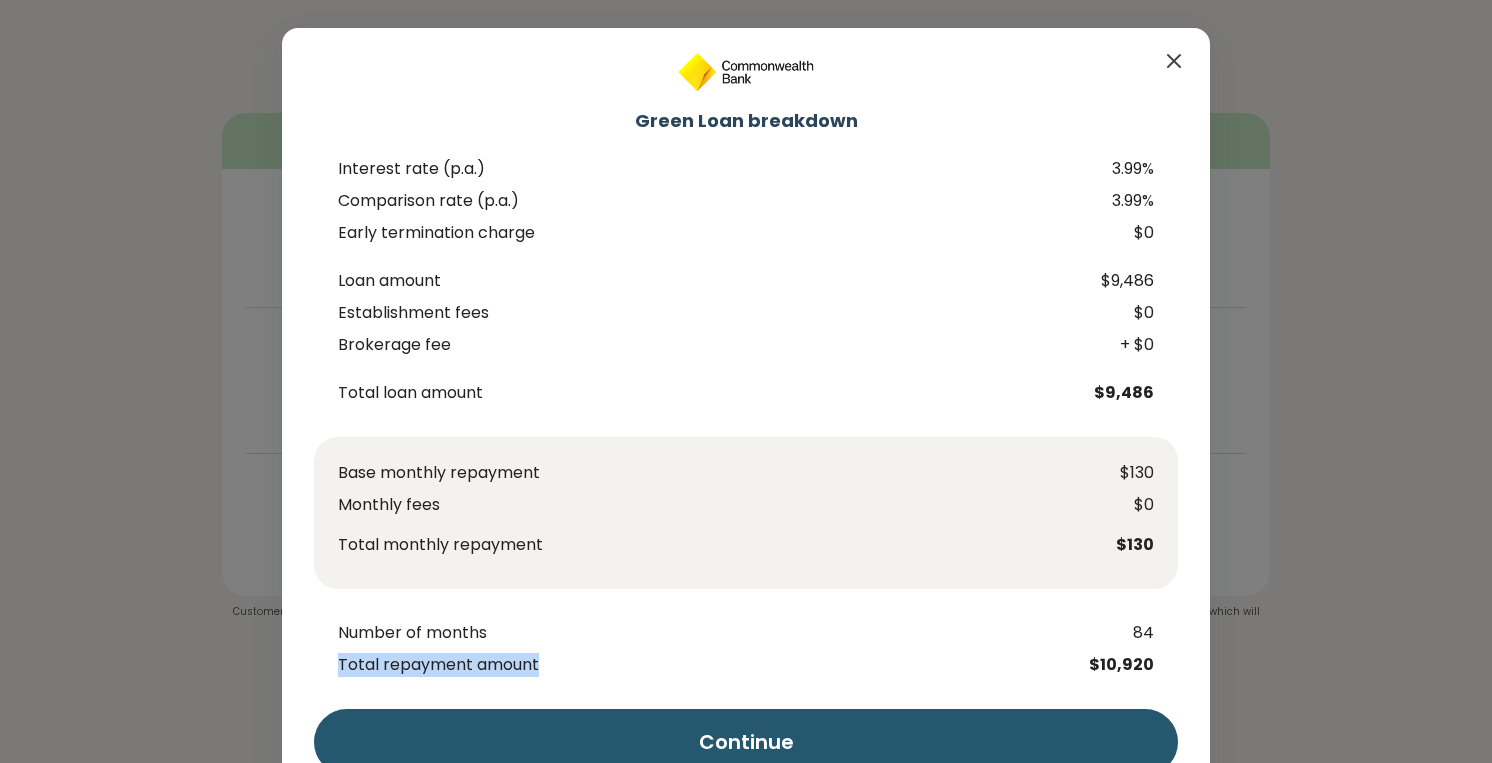 drag, startPoint x: 544, startPoint y: 665, endPoint x: 333, endPoint y: 661, distance: 211.03792 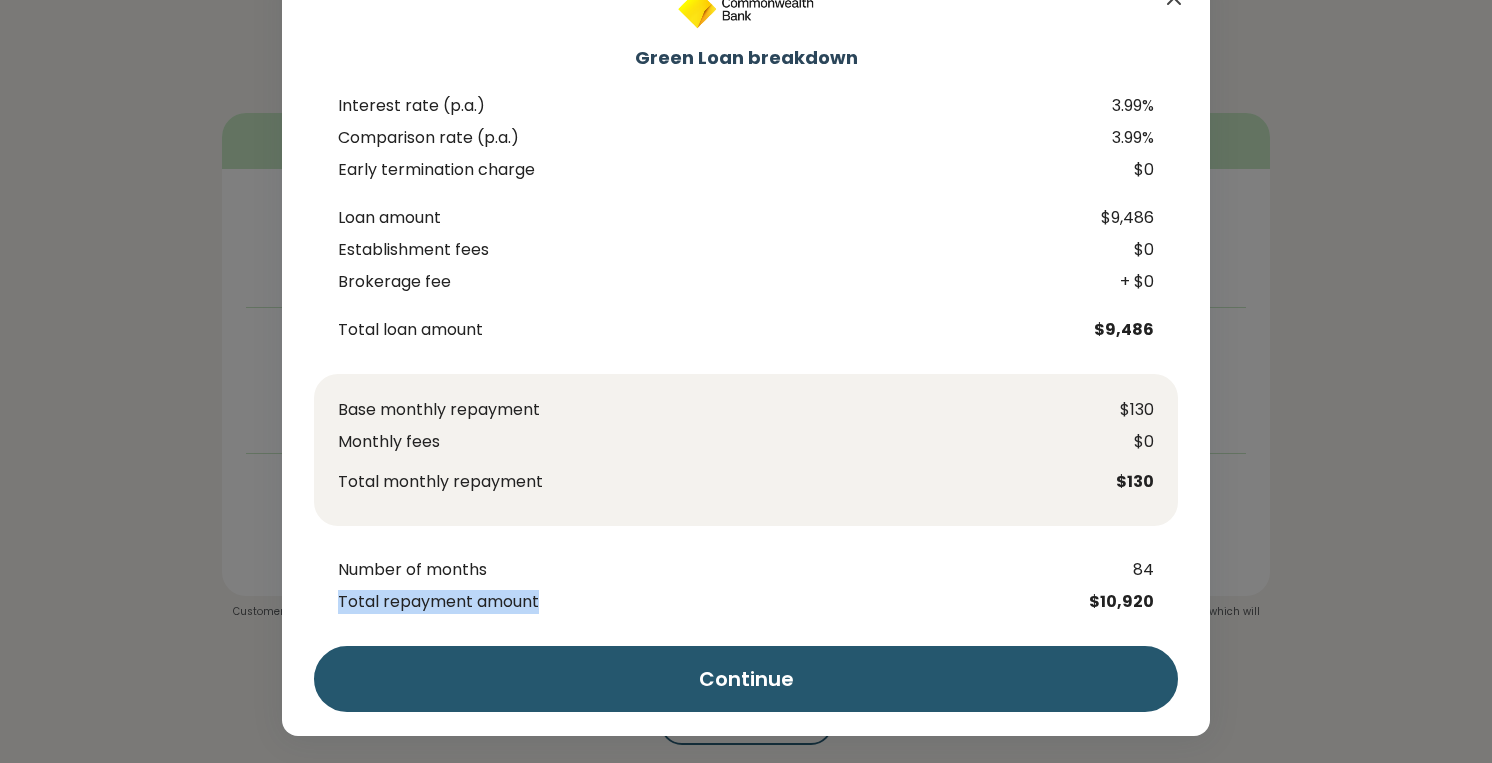 scroll, scrollTop: 64, scrollLeft: 0, axis: vertical 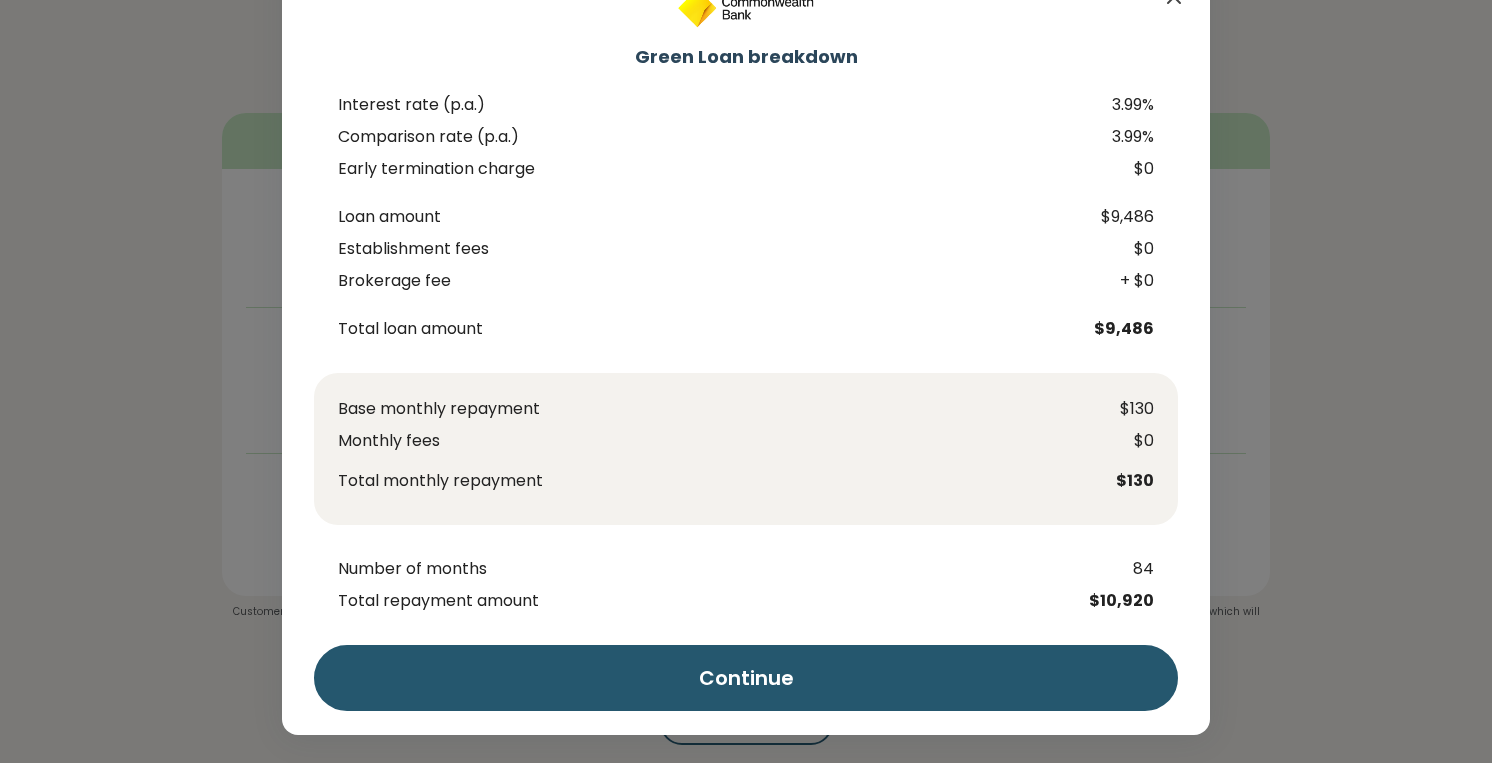 click on "Total monthly repayment" at bounding box center (696, 481) 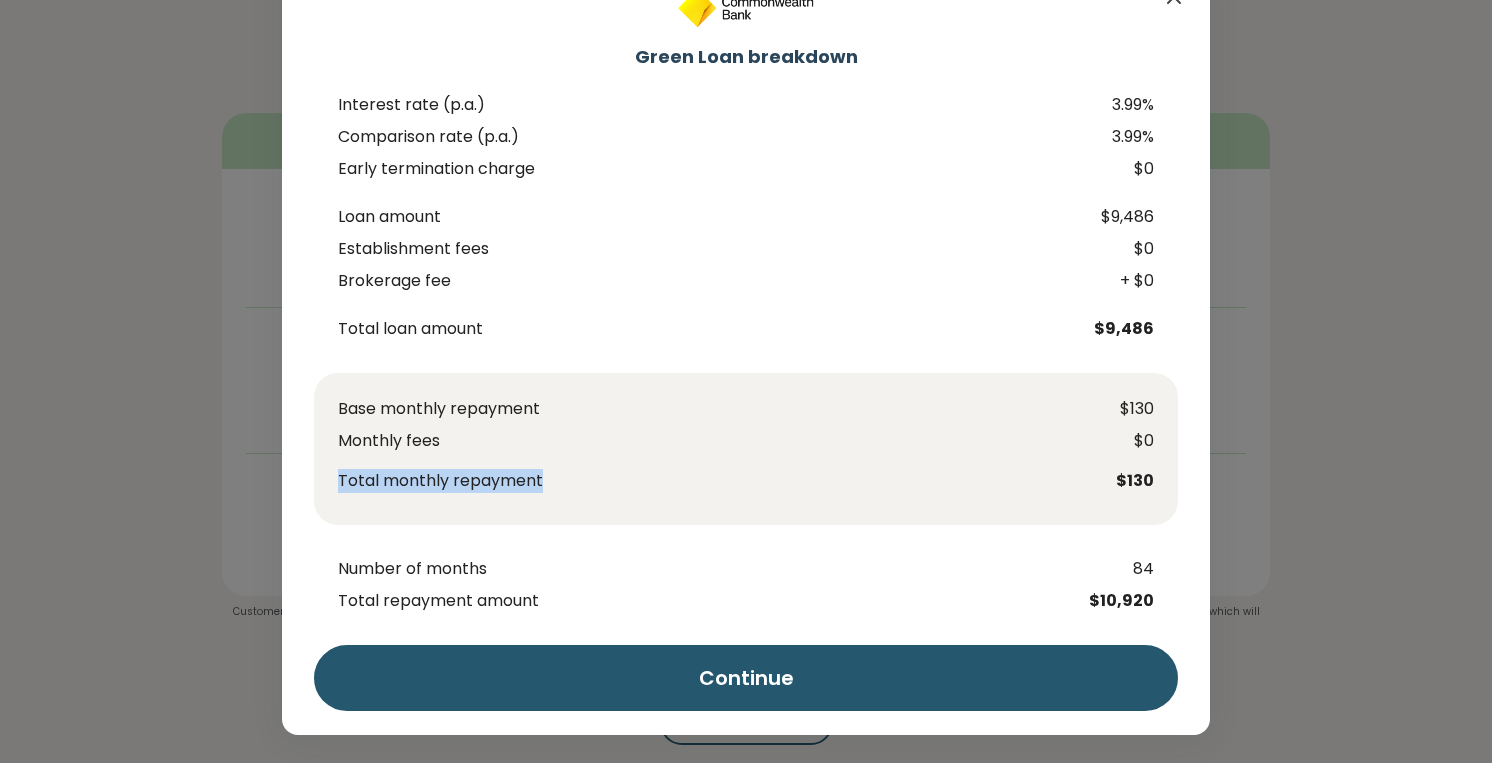 drag, startPoint x: 552, startPoint y: 479, endPoint x: 339, endPoint y: 480, distance: 213.00235 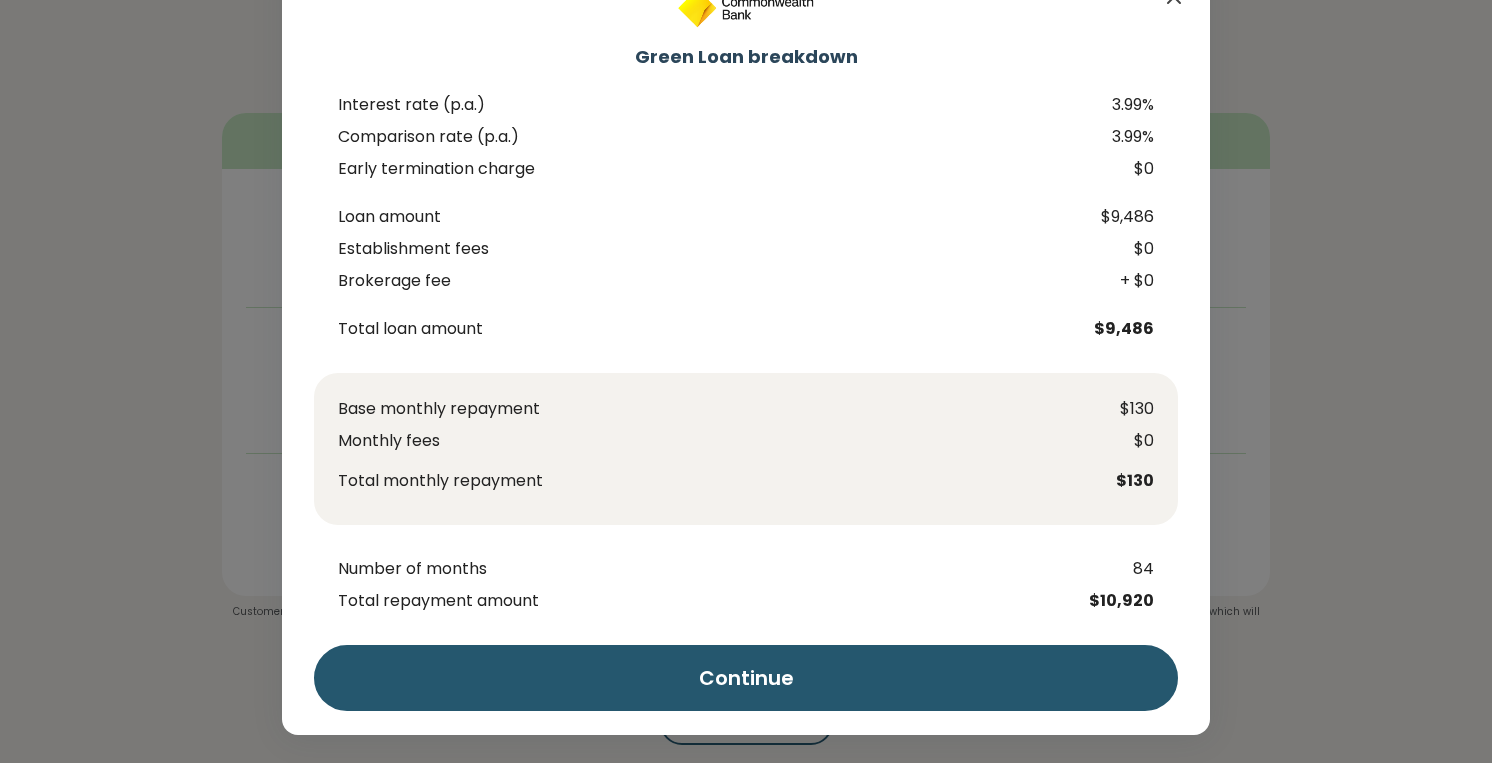 click on "Number of months 84 Total repayment amount $10,920" at bounding box center (746, 585) 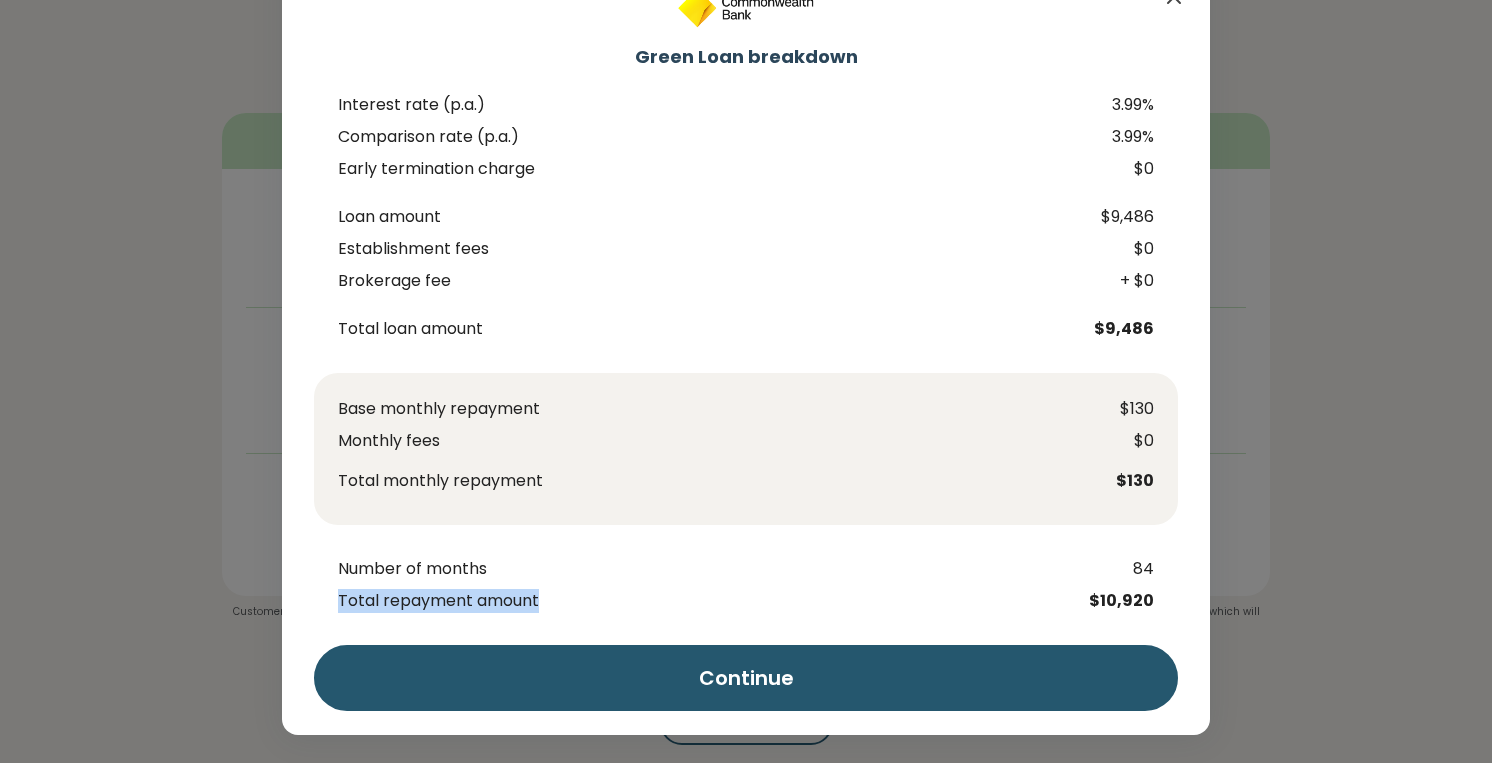 drag, startPoint x: 486, startPoint y: 604, endPoint x: 339, endPoint y: 604, distance: 147 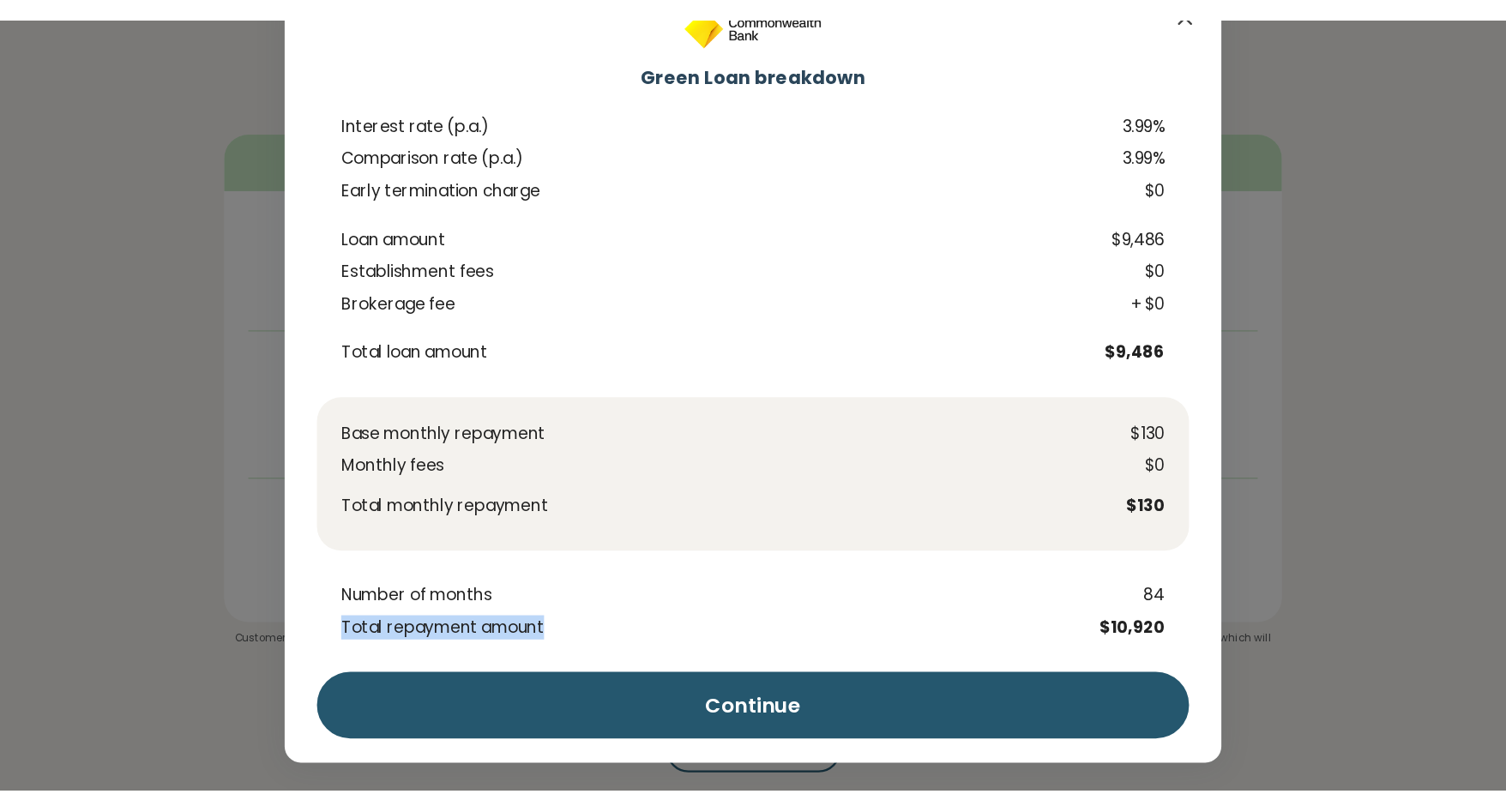 scroll, scrollTop: 0, scrollLeft: 0, axis: both 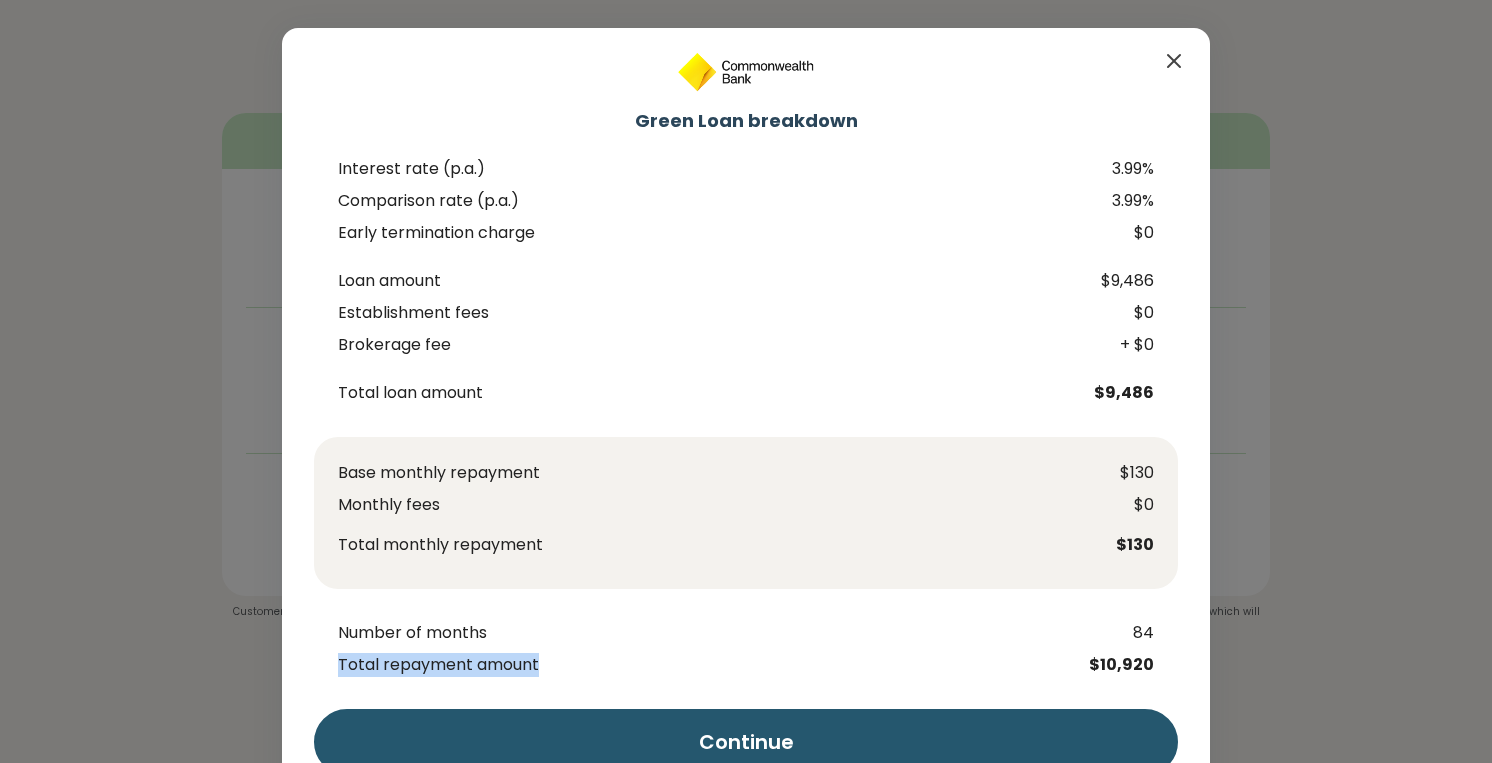 click 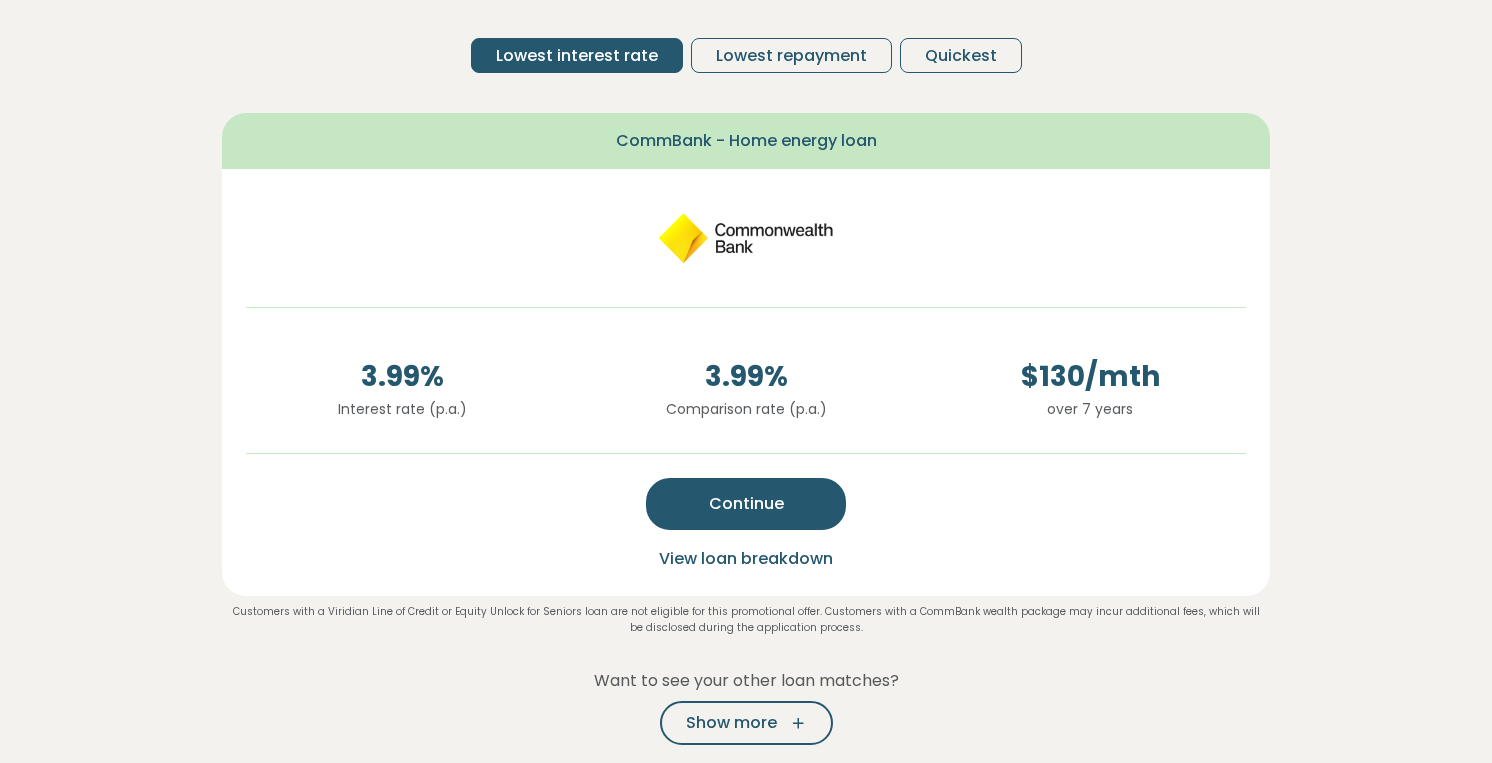 click on "Customers with a Viridian Line of Credit or Equity Unlock for Seniors loan are not eligible for this promotional offer. Customers with a CommBank wealth package may incur additional fees, which will be disclosed during the application process." at bounding box center [746, 620] 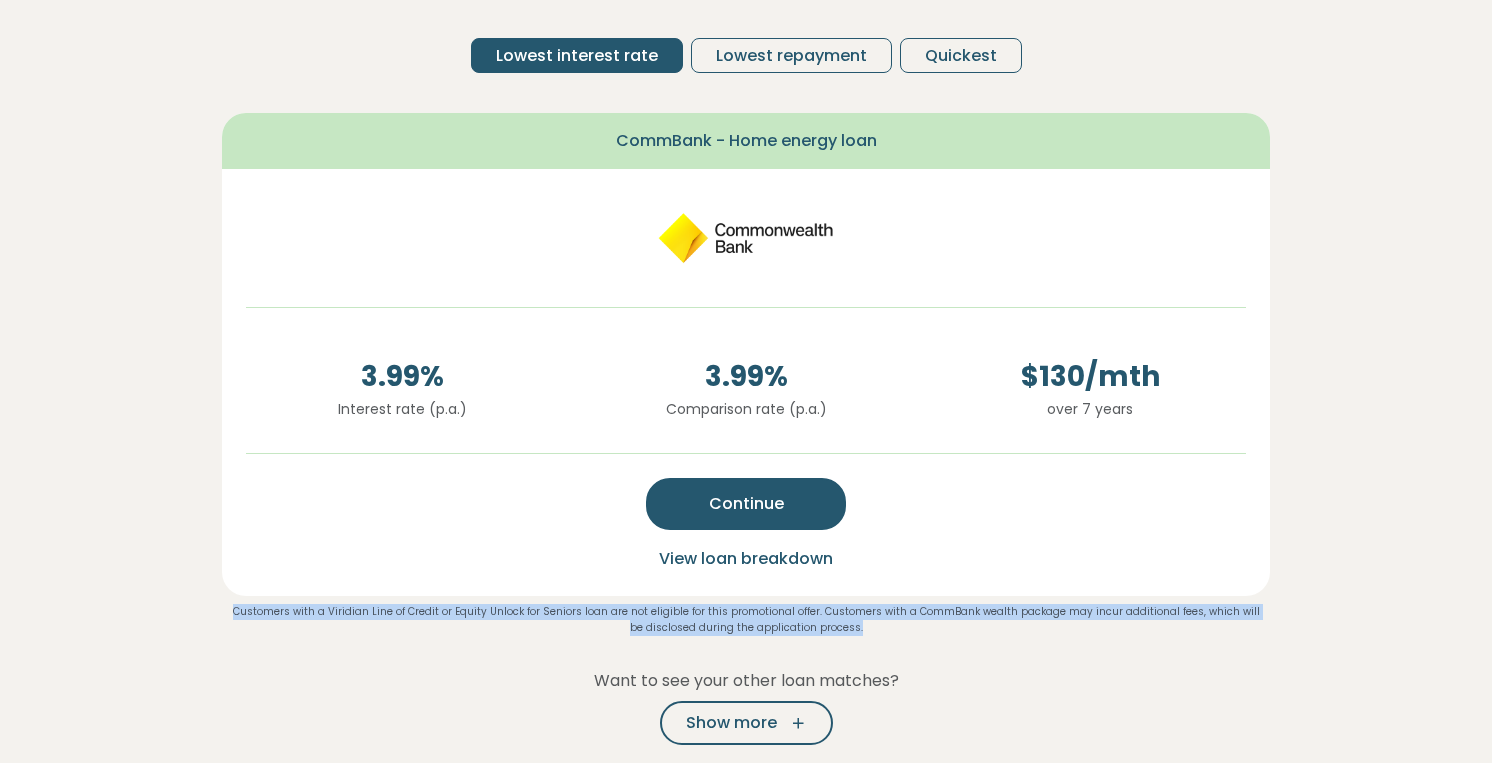 drag, startPoint x: 863, startPoint y: 628, endPoint x: 244, endPoint y: 617, distance: 619.0977 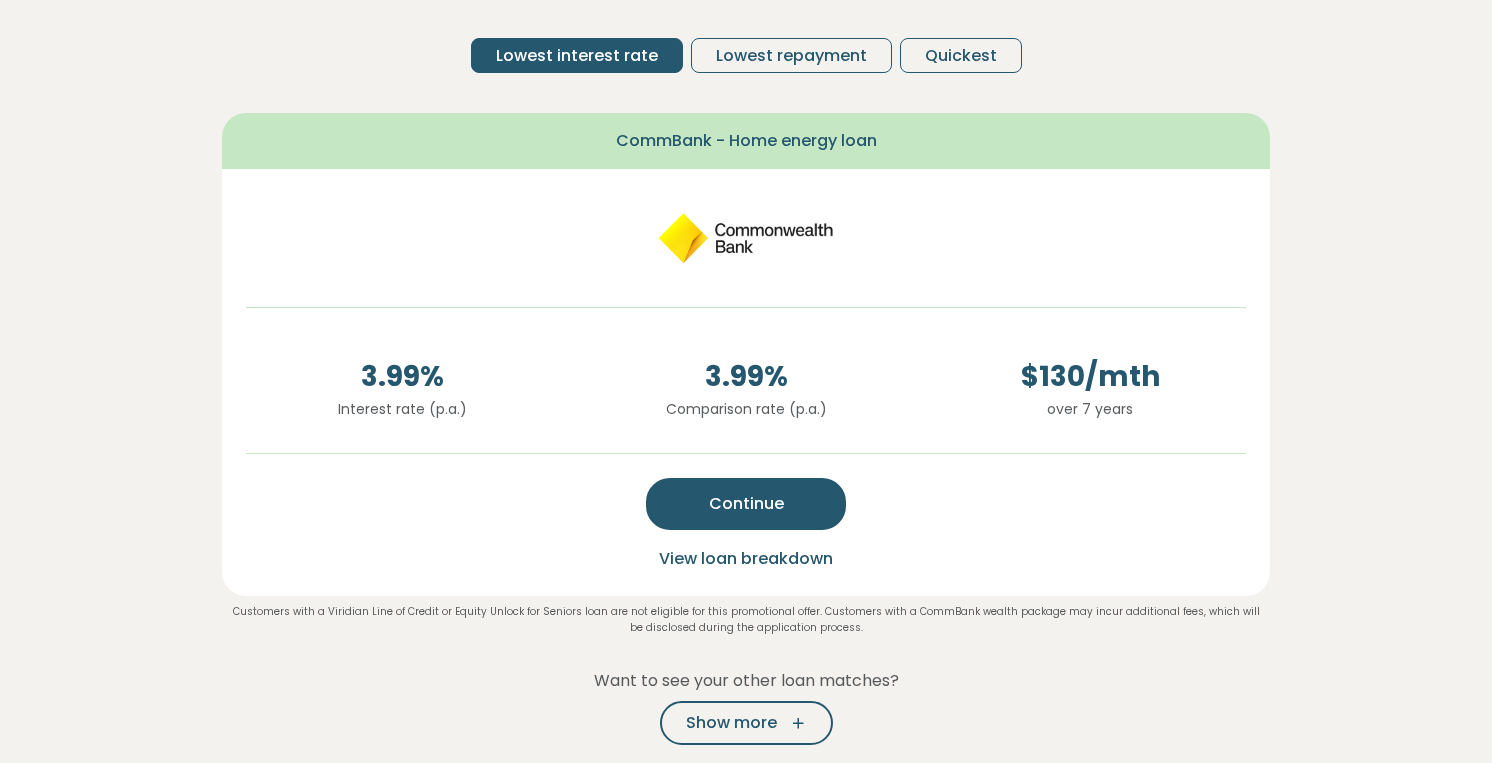 click on "Customers with a Viridian Line of Credit or Equity Unlock for Seniors loan are not eligible for this promotional offer. Customers with a CommBank wealth package may incur additional fees, which will be disclosed during the application process." at bounding box center (746, 620) 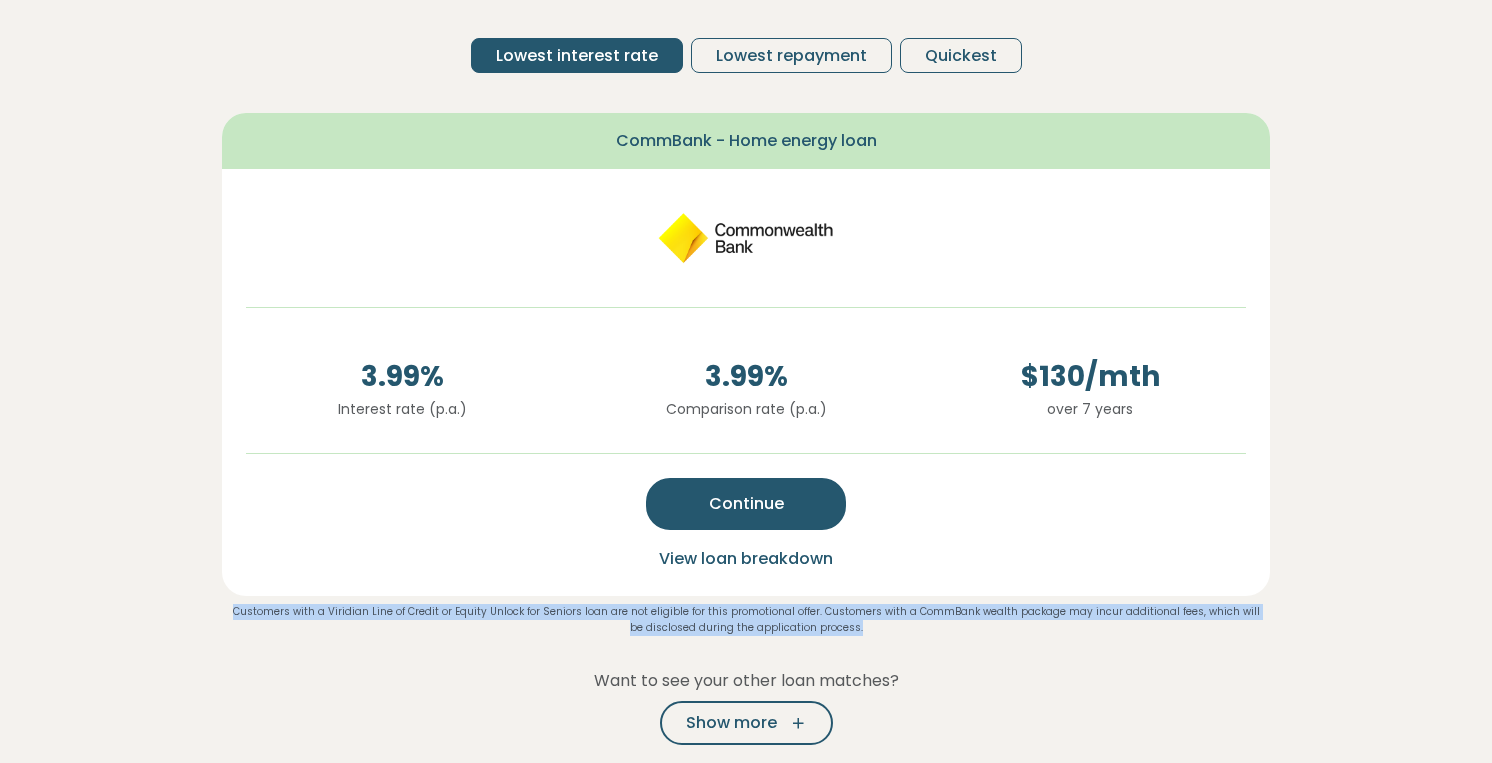 drag, startPoint x: 873, startPoint y: 625, endPoint x: 247, endPoint y: 617, distance: 626.0511 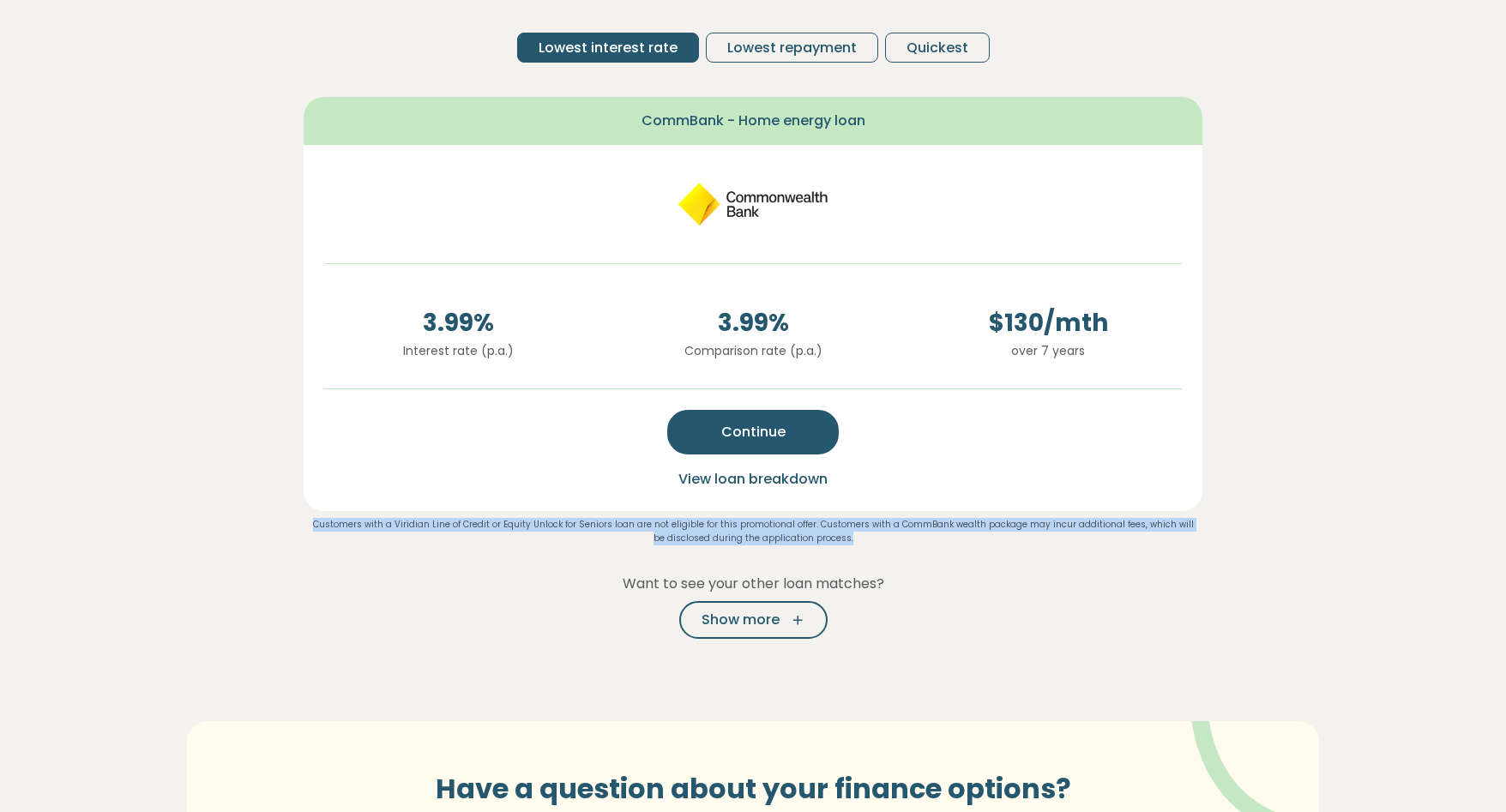 click on "Customers with a Viridian Line of Credit or Equity Unlock for Seniors loan are not eligible for this promotional offer. Customers with a CommBank wealth package may incur additional fees, which will be disclosed during the application process." at bounding box center (753, 532) 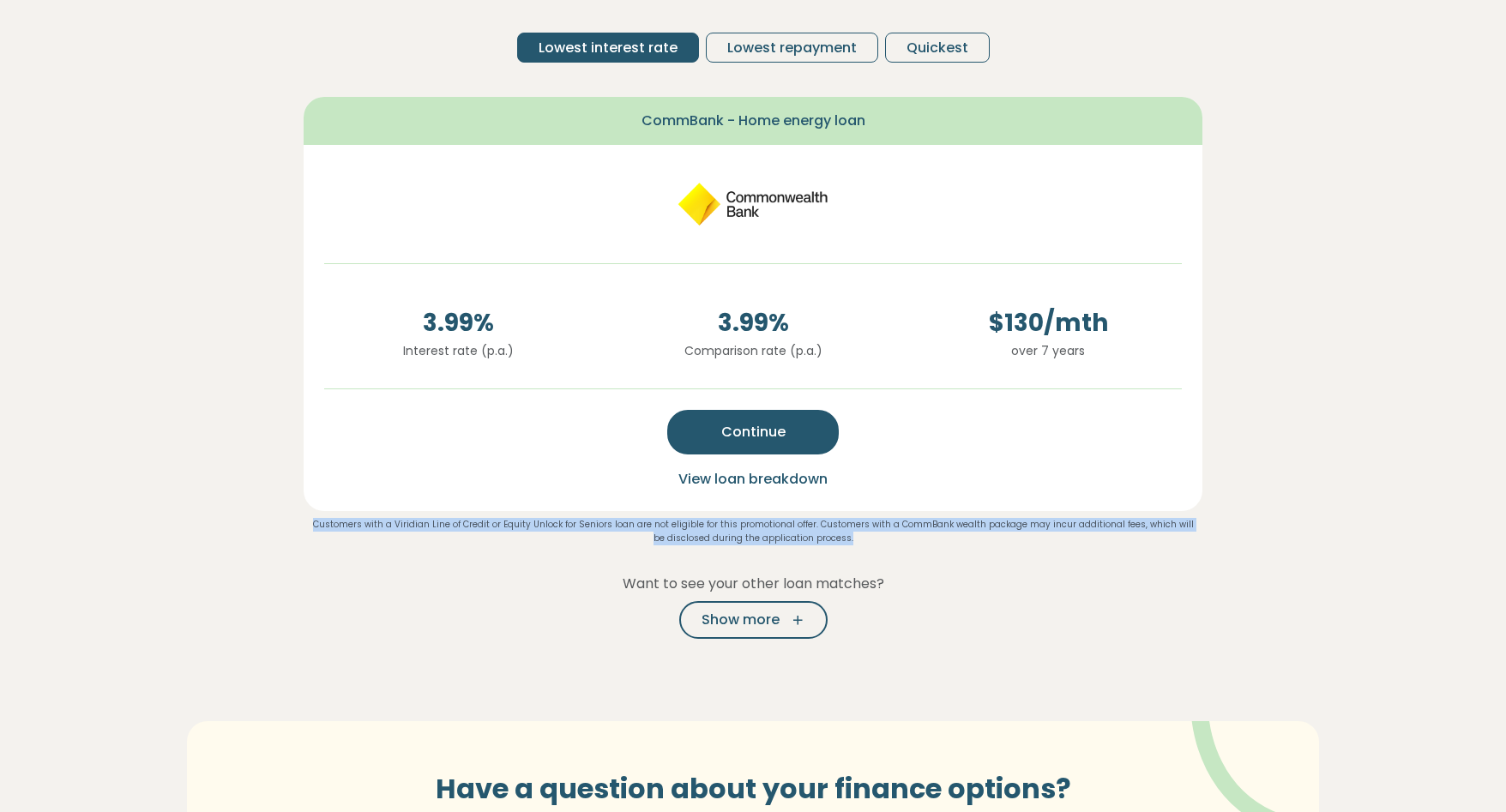 click on "Continue" at bounding box center (753, 432) 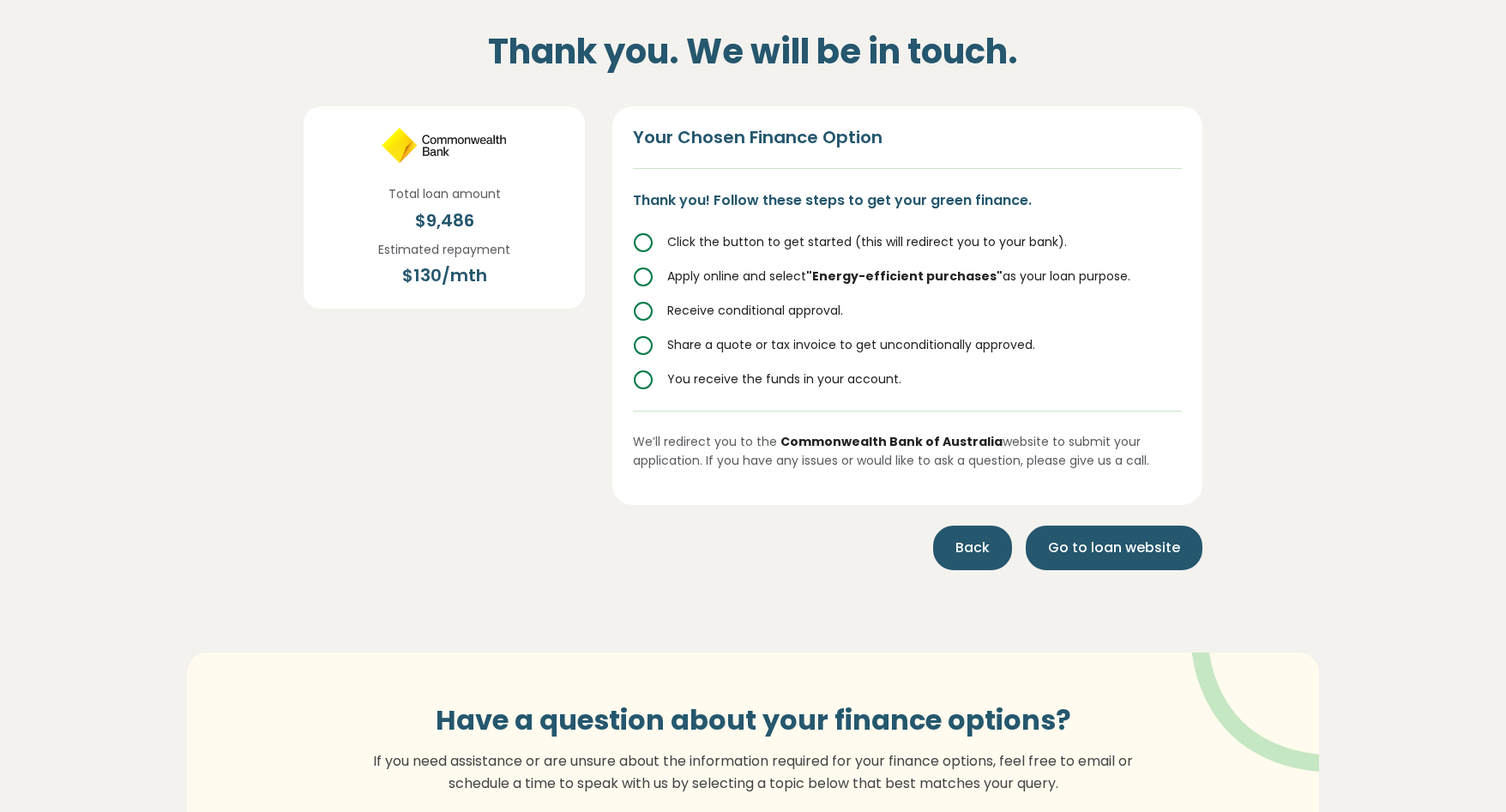 scroll, scrollTop: 82, scrollLeft: 0, axis: vertical 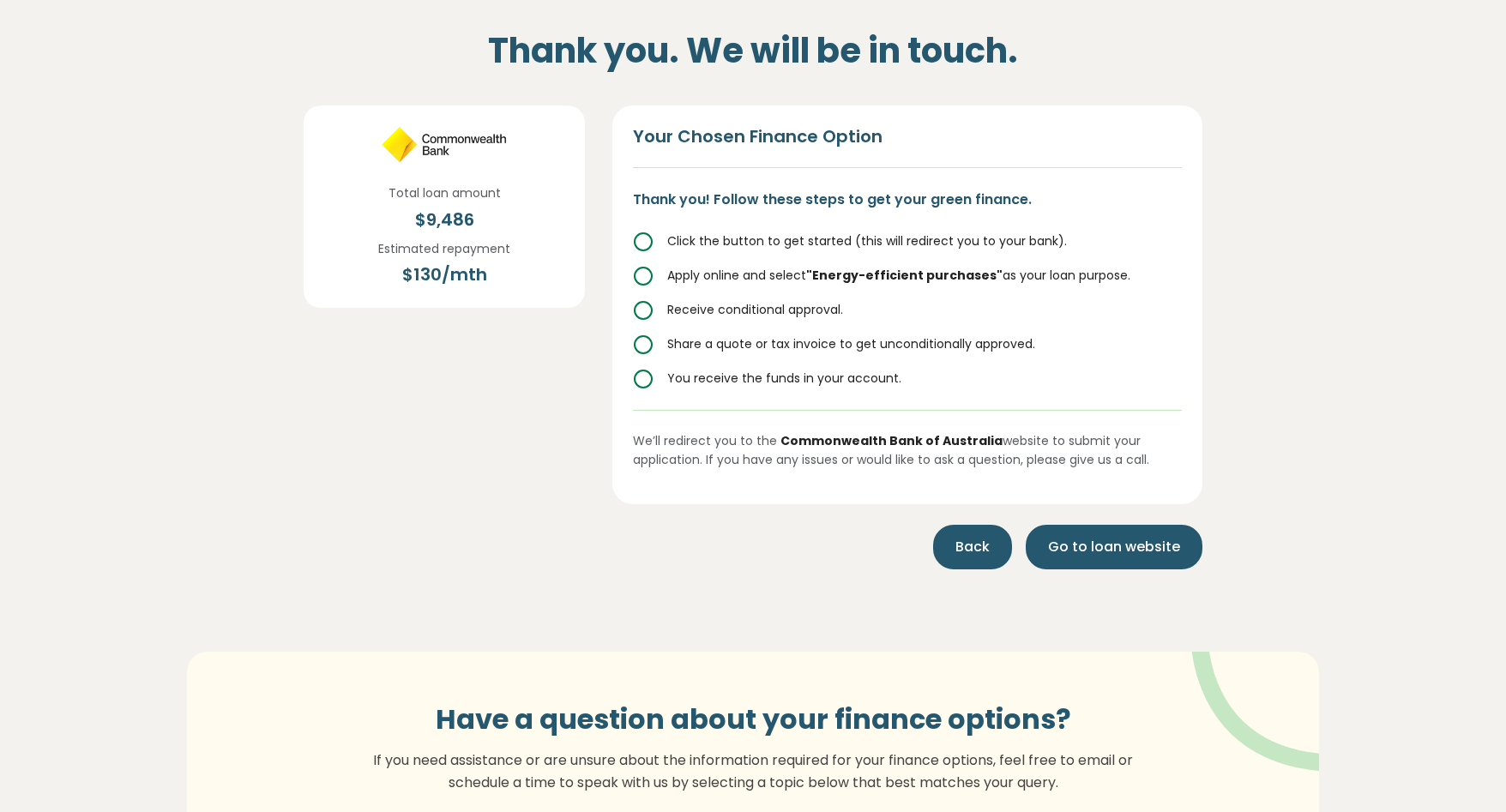 click on "Back" at bounding box center (973, 547) 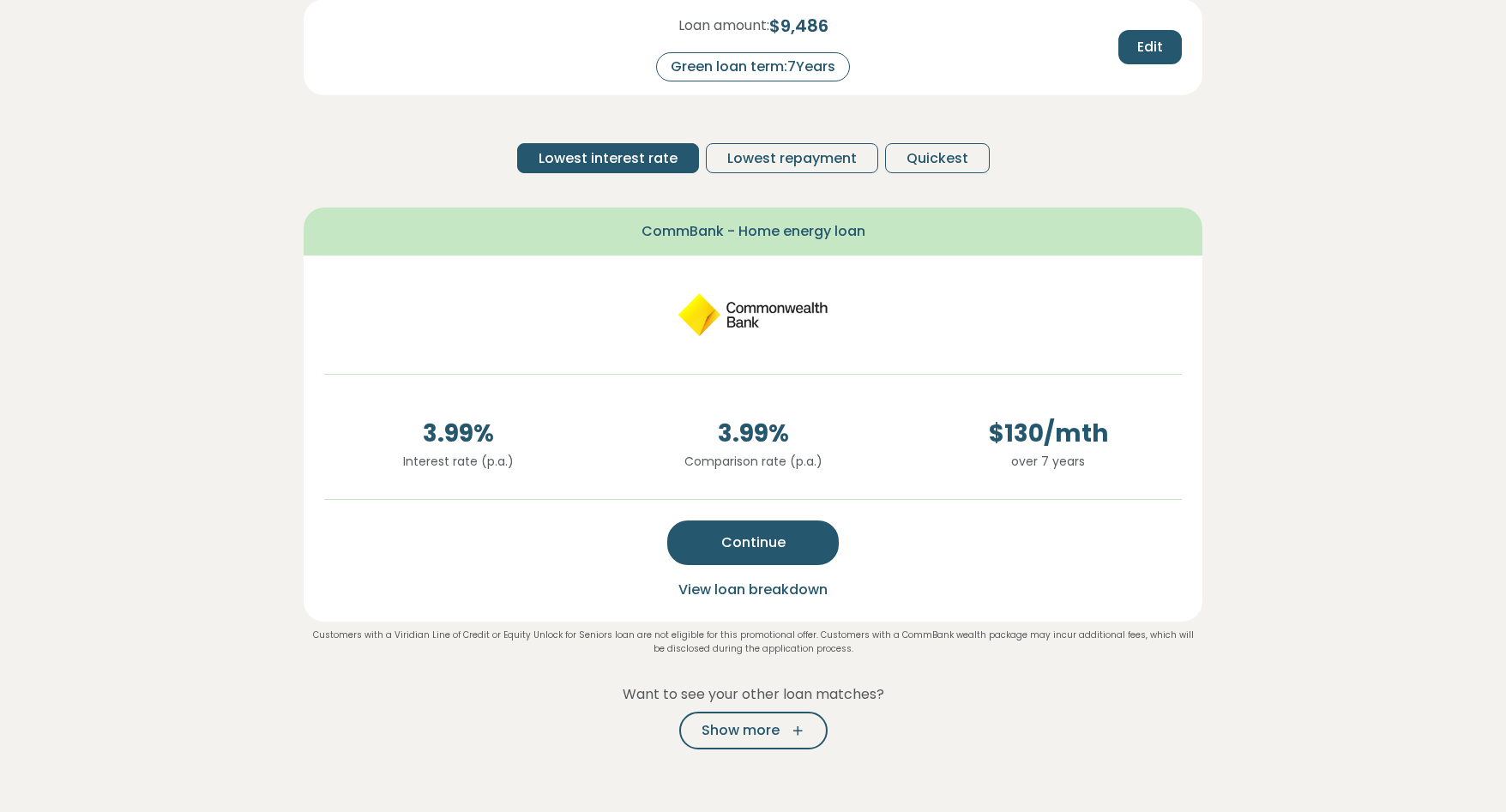 scroll, scrollTop: 231, scrollLeft: 0, axis: vertical 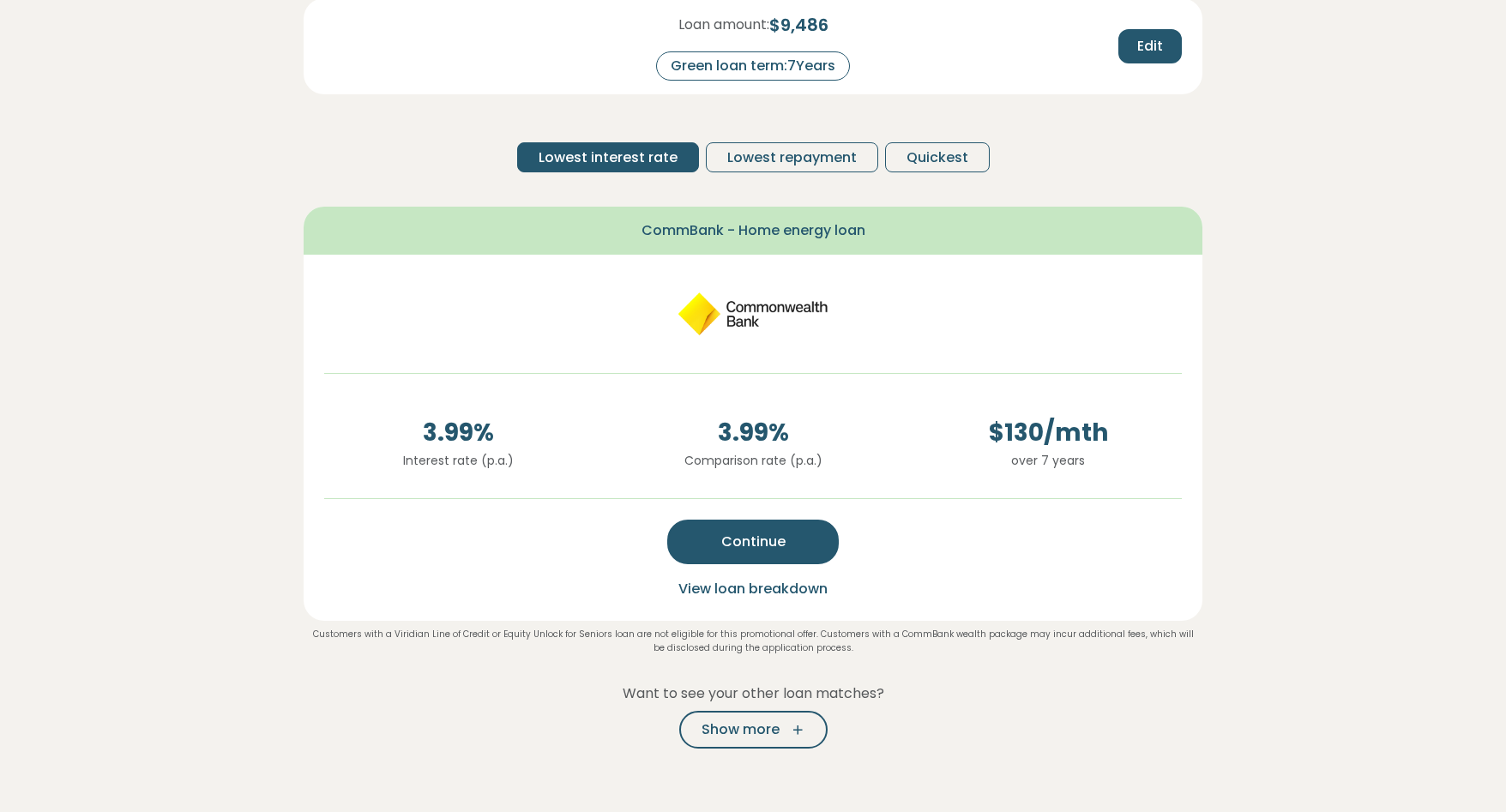 click on "Here are your preliminary matches 5  star rating Loan amount:   $ 9,486 Green loan term:   7  Years Edit Lowest interest rate Lowest repayment Quickest CommBank - Home energy loan 3.99 % Interest rate (p.a.) 3.99 % Comparison rate (p.a.) $ 130 /mth over   7   years Continue View loan breakdown Customers with a Viridian Line of Credit or Equity Unlock for Seniors loan are not eligible for this promotional offer. Customers with a CommBank wealth package may incur additional fees, which will be disclosed during the application process. Want to see your other loan matches? Show more" at bounding box center (753, 315) 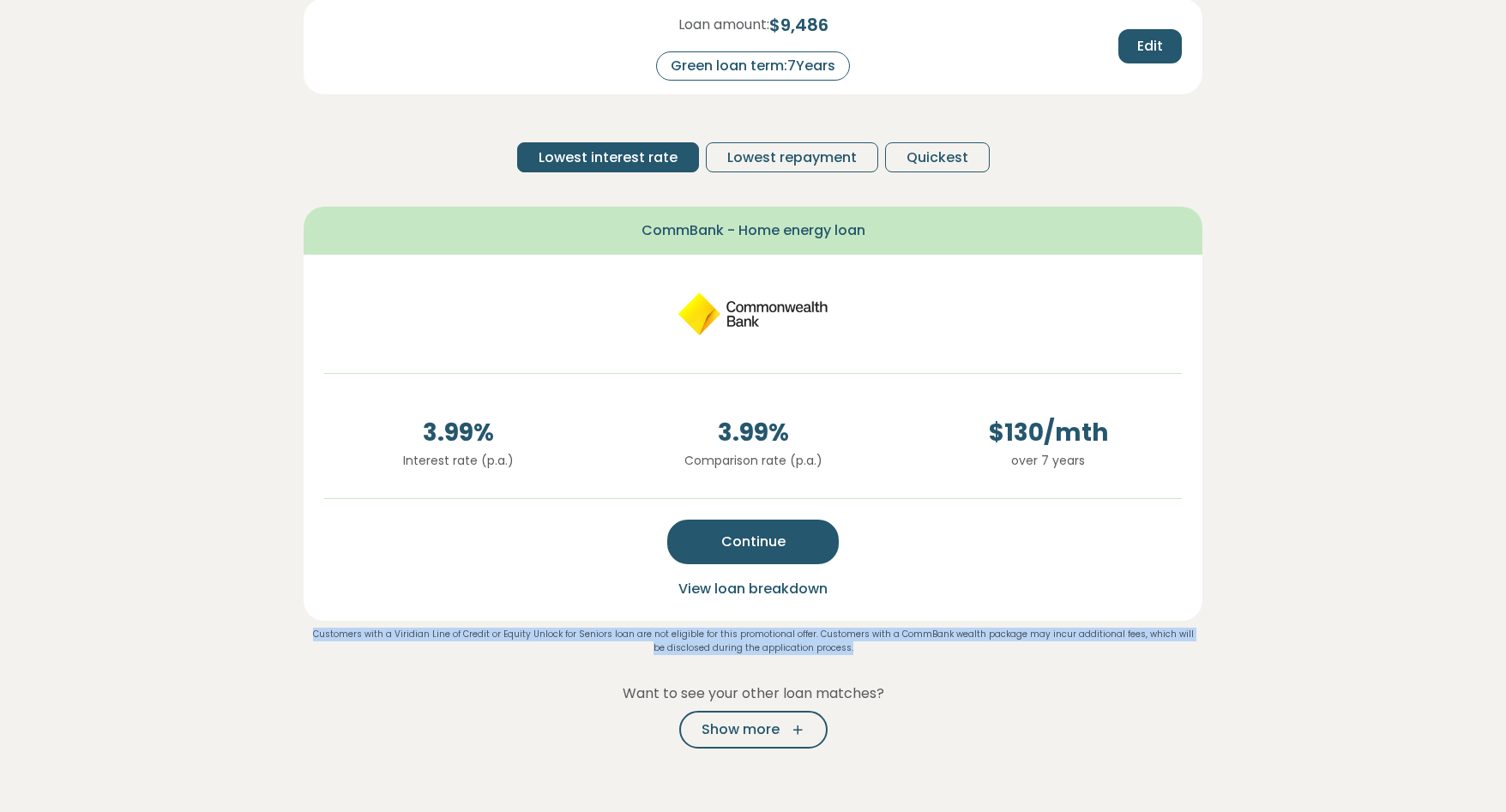 drag, startPoint x: 867, startPoint y: 651, endPoint x: 537, endPoint y: 502, distance: 362.07872 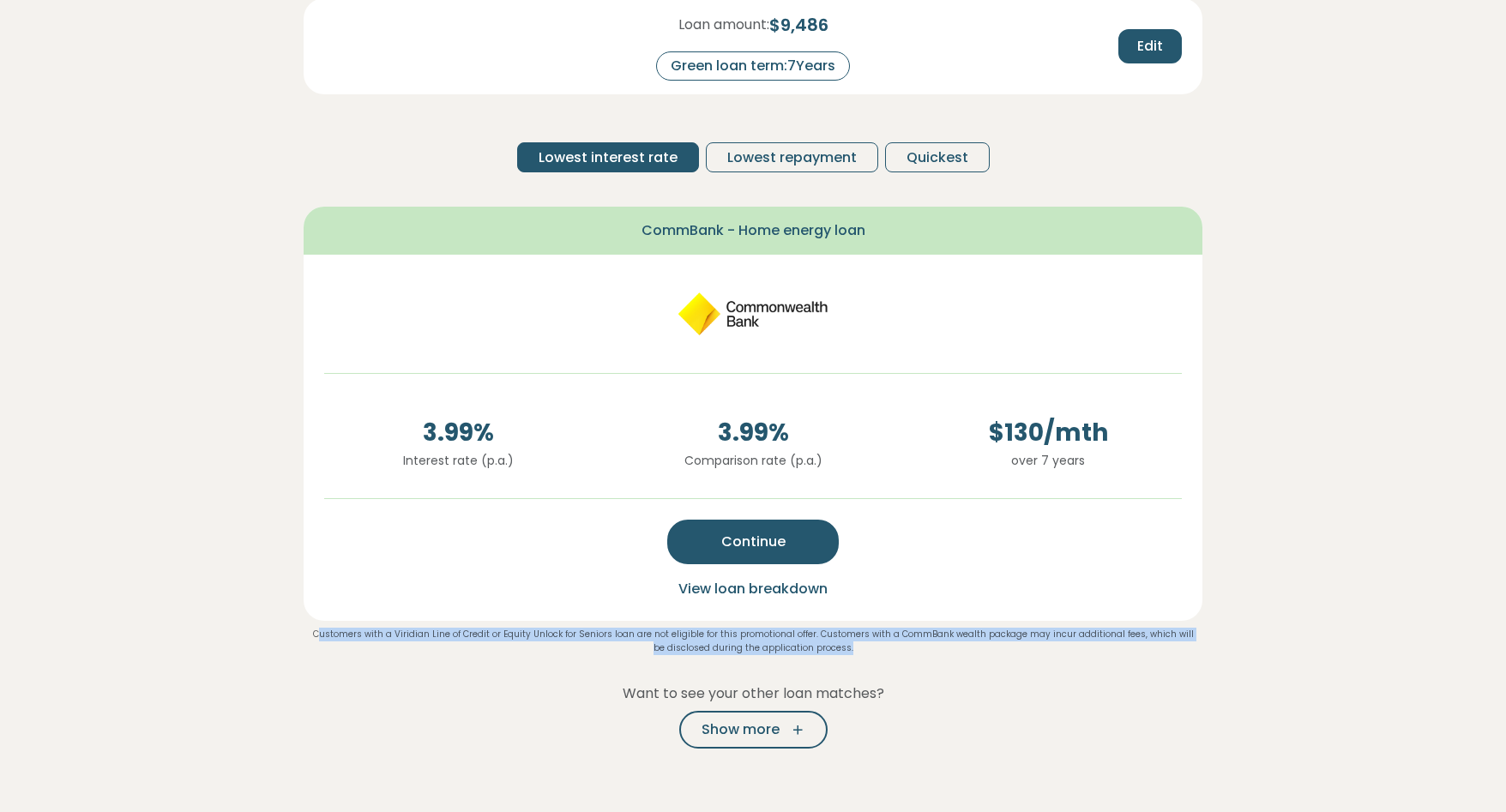 copy on "ustomers with a Viridian Line of Credit or Equity Unlock for Seniors loan are not eligible for this promotional offer. Customers with a CommBank wealth package may incur additional fees, which will be disclosed during the application process." 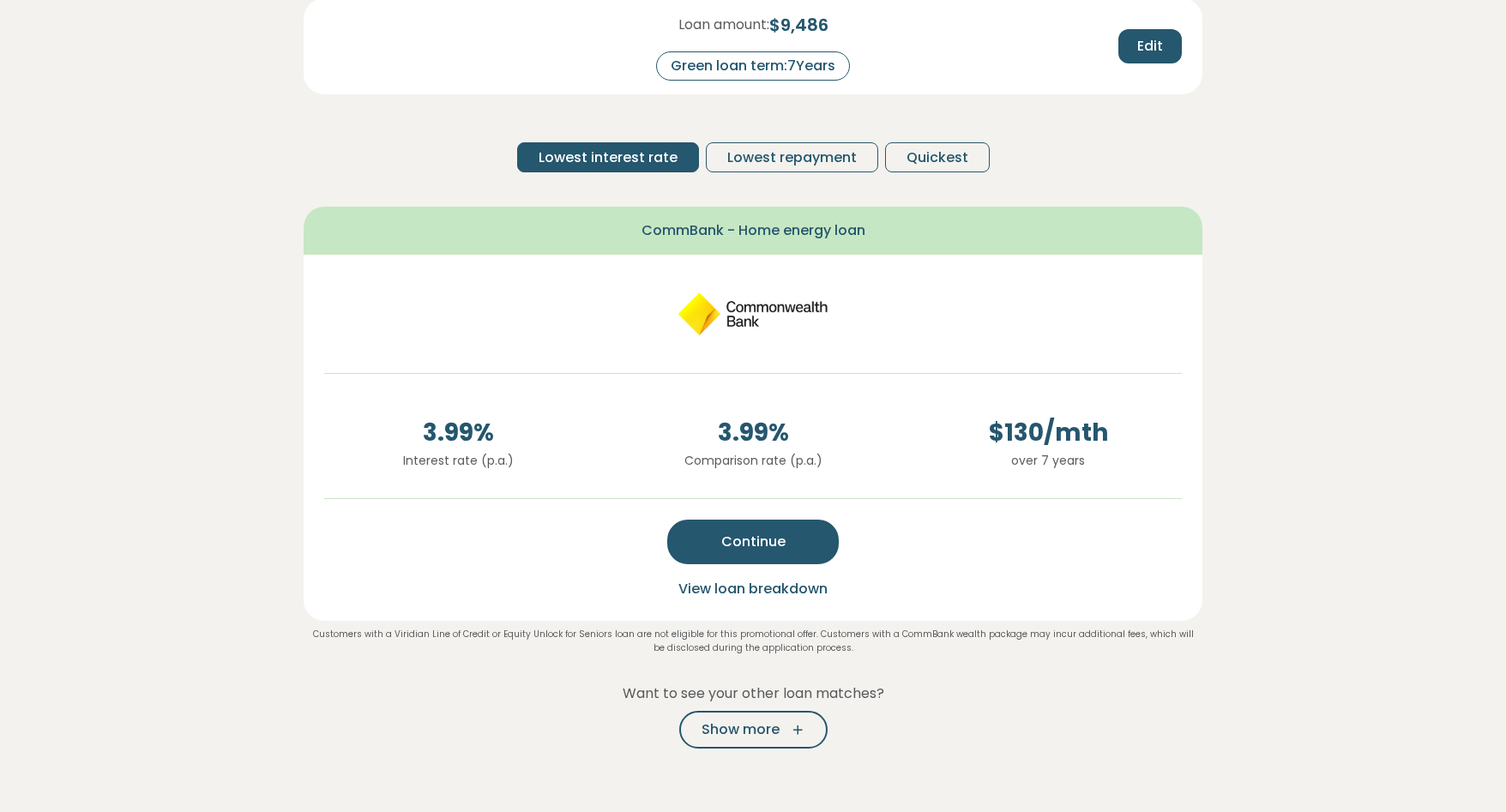 click on "Continue View loan breakdown" at bounding box center [753, 556] 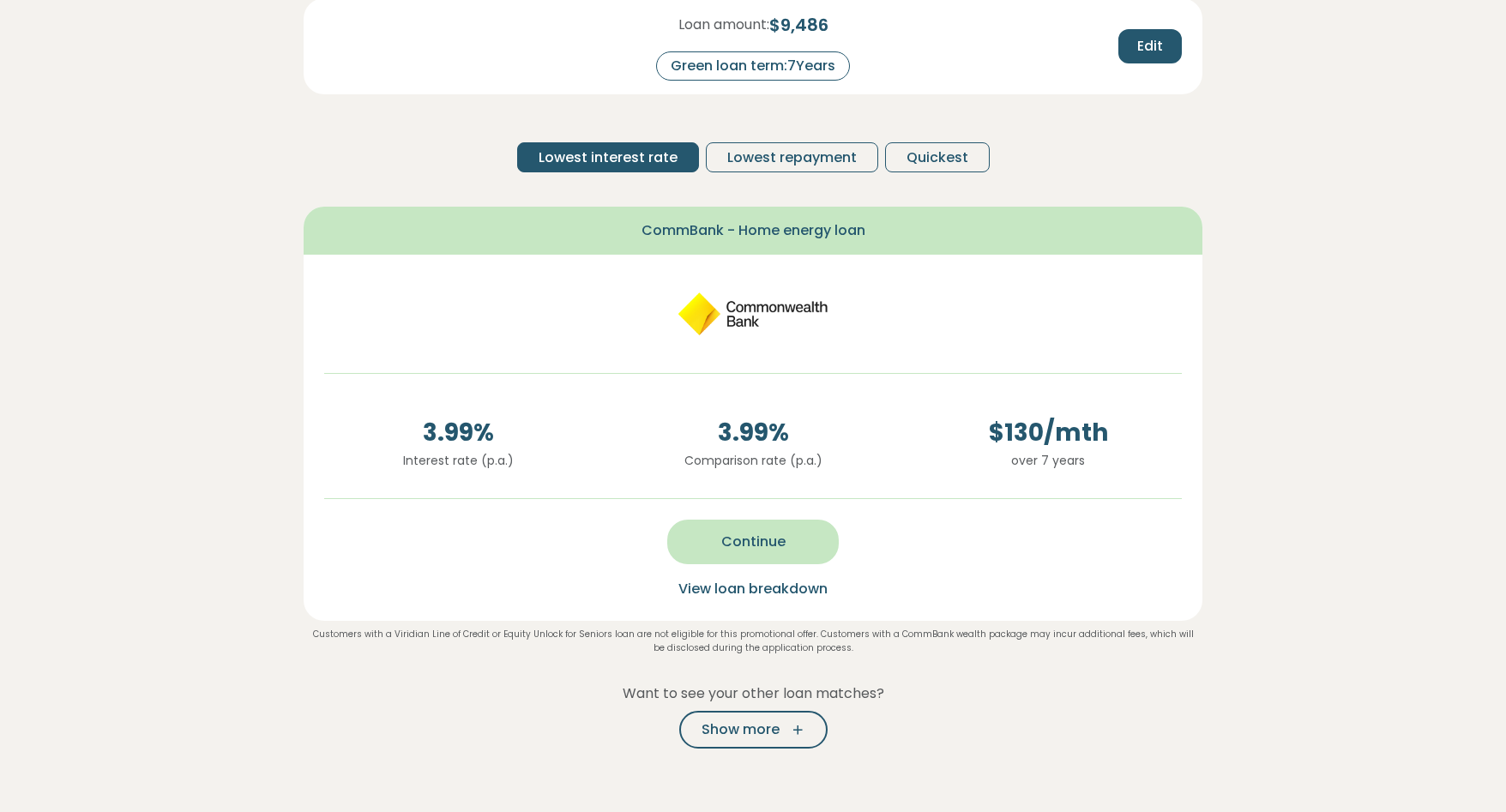 click on "Continue" at bounding box center [753, 542] 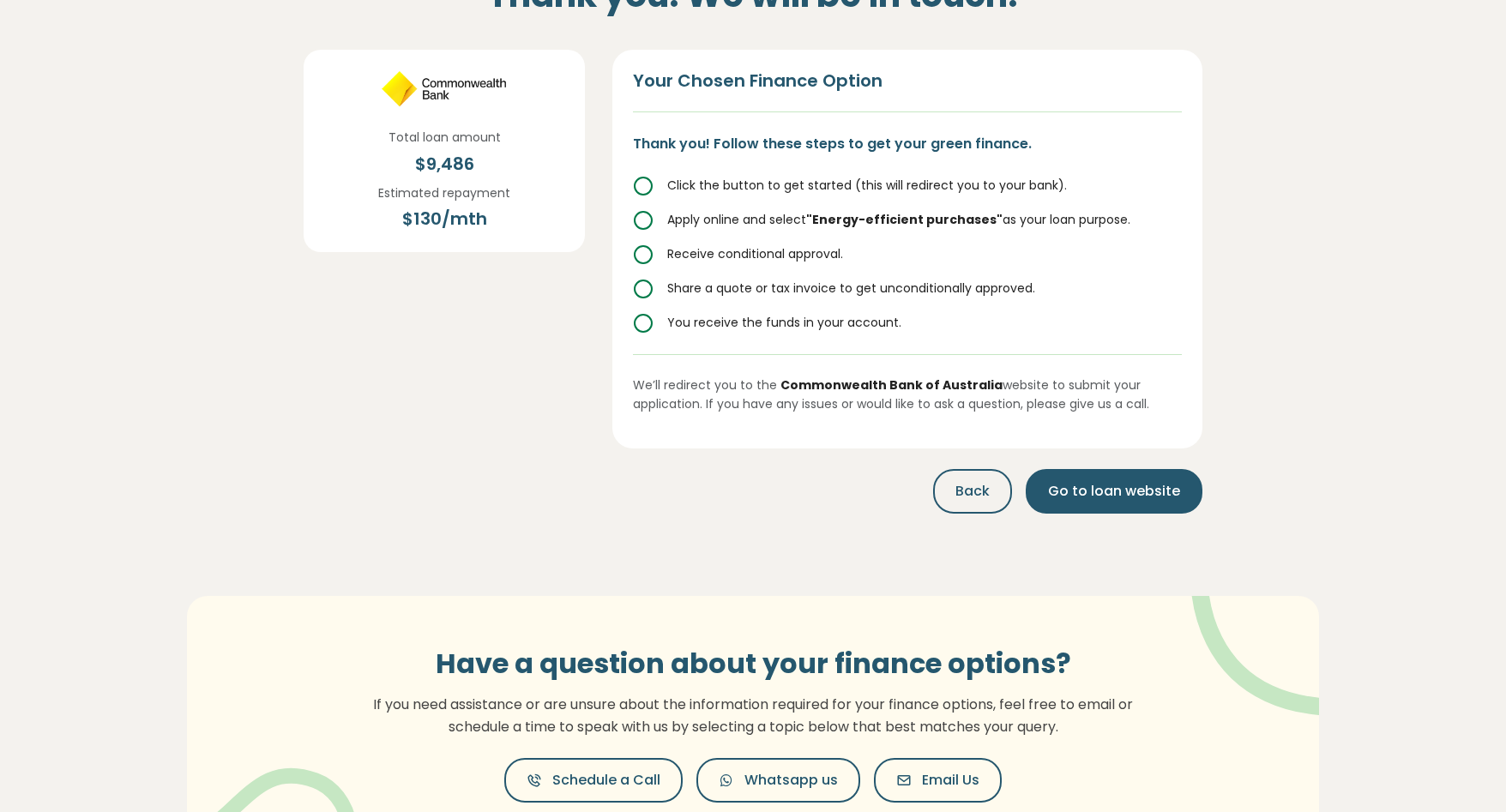 scroll, scrollTop: 0, scrollLeft: 0, axis: both 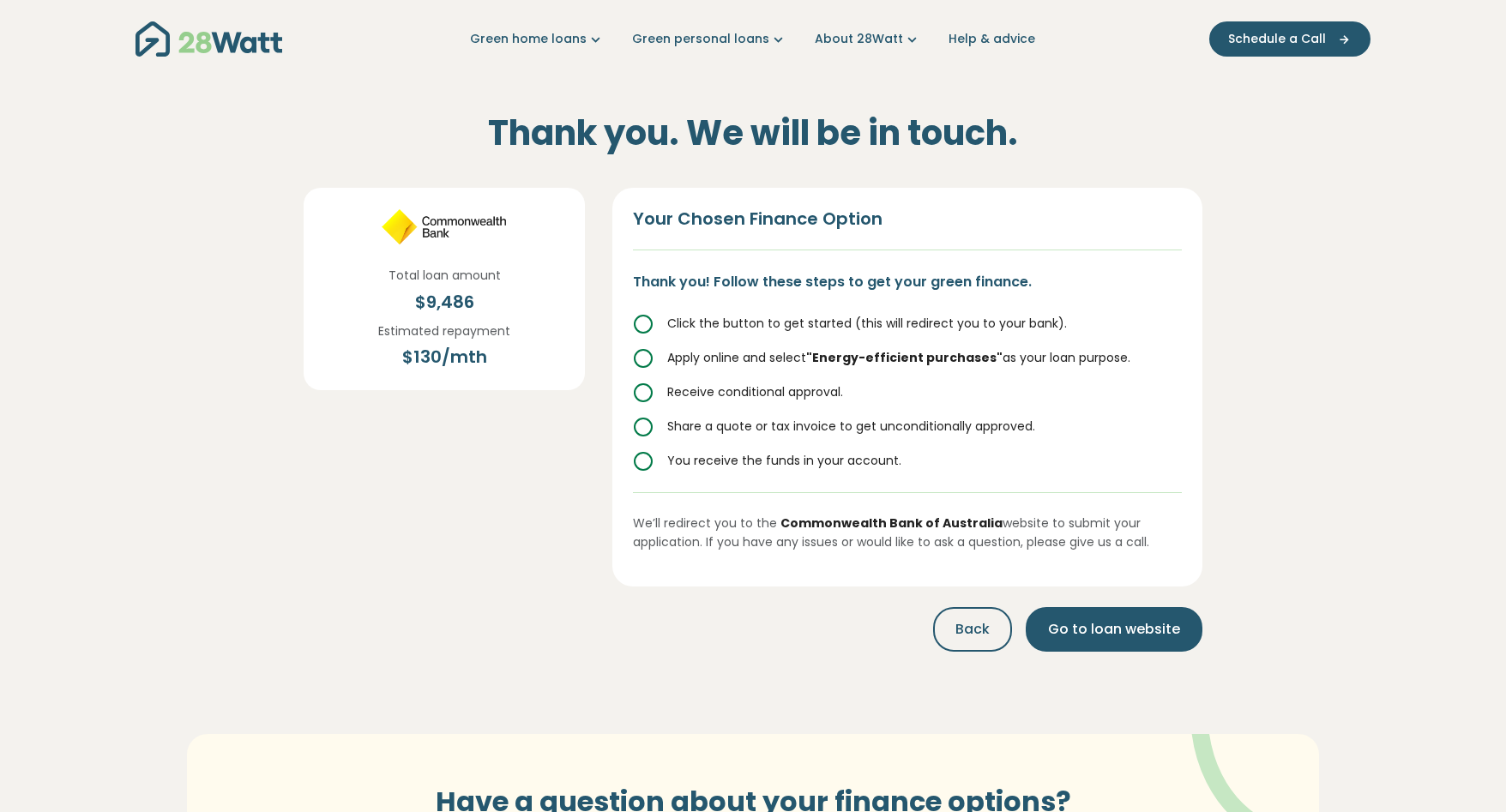 drag, startPoint x: 1157, startPoint y: 539, endPoint x: 632, endPoint y: 522, distance: 525.2752 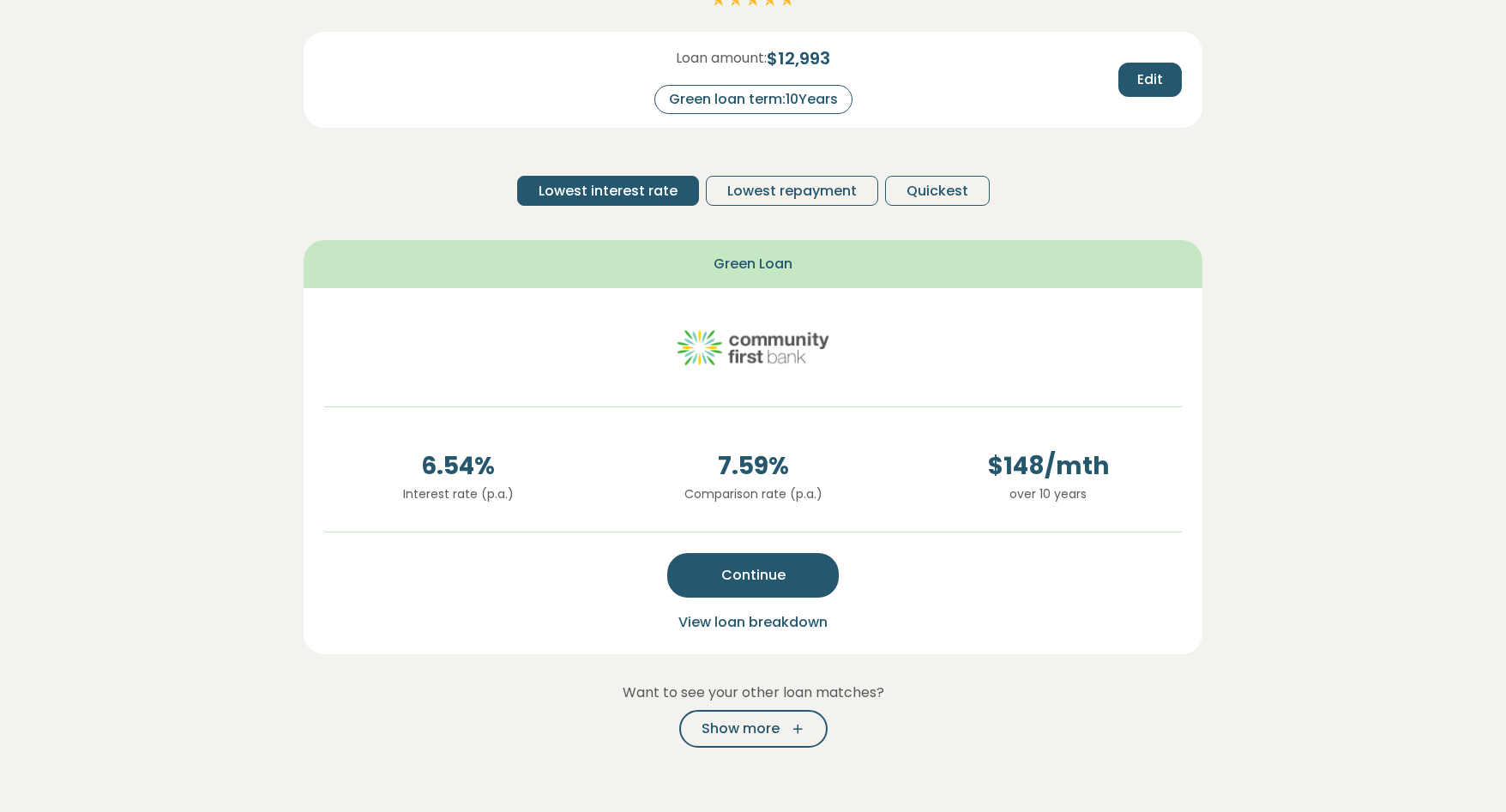 scroll, scrollTop: 299, scrollLeft: 0, axis: vertical 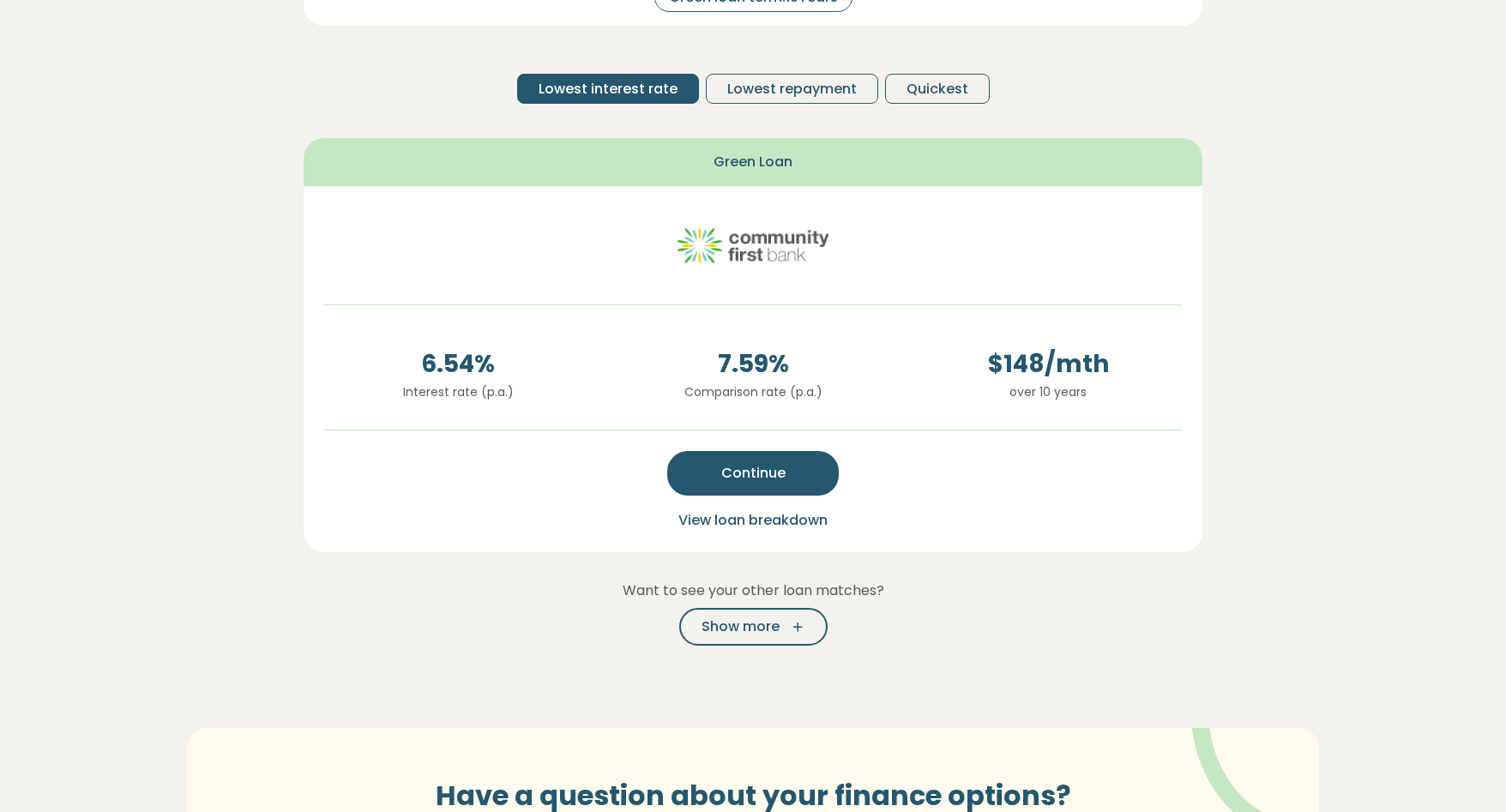 click on "View loan breakdown" at bounding box center (753, 520) 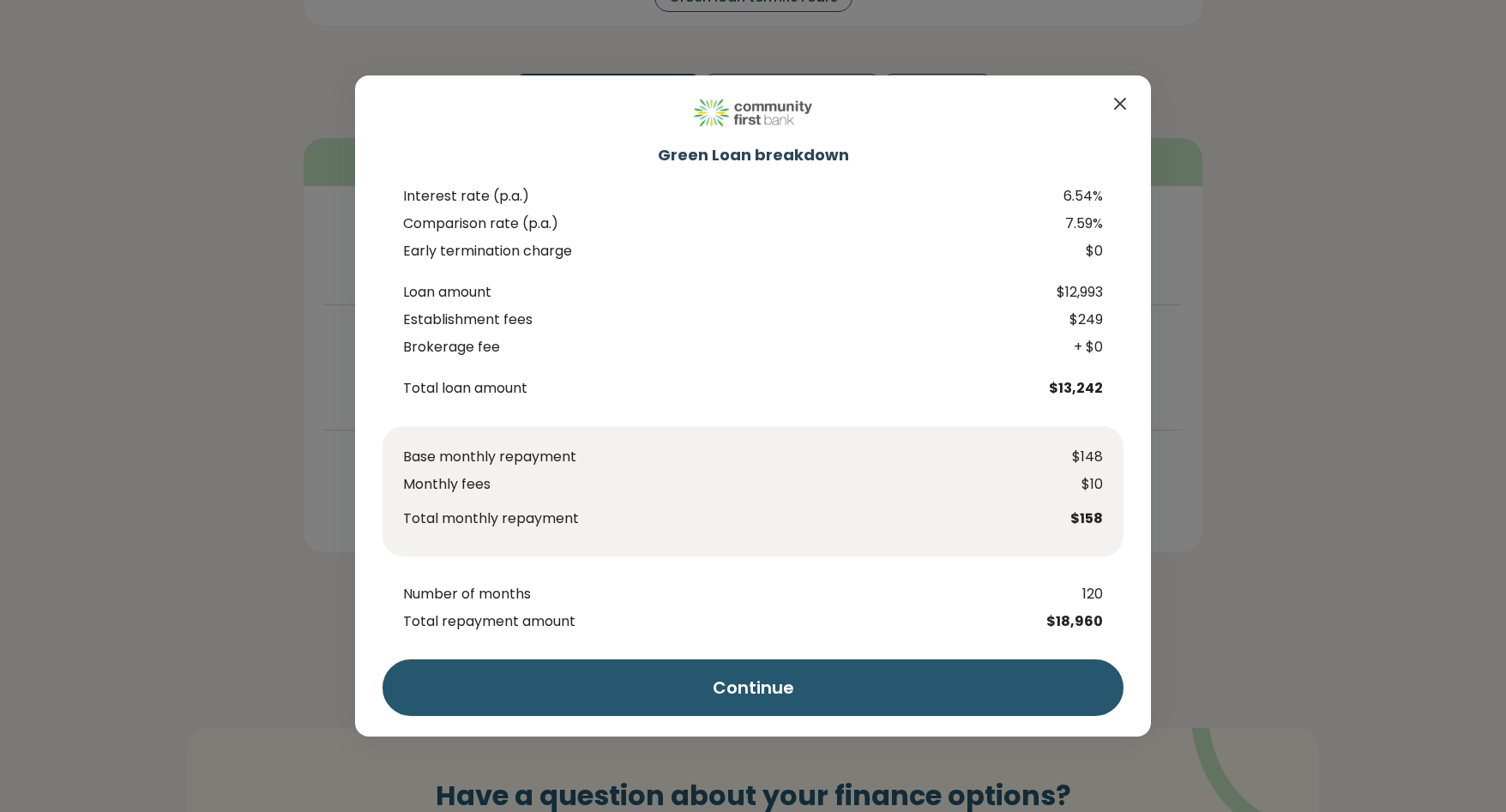 click 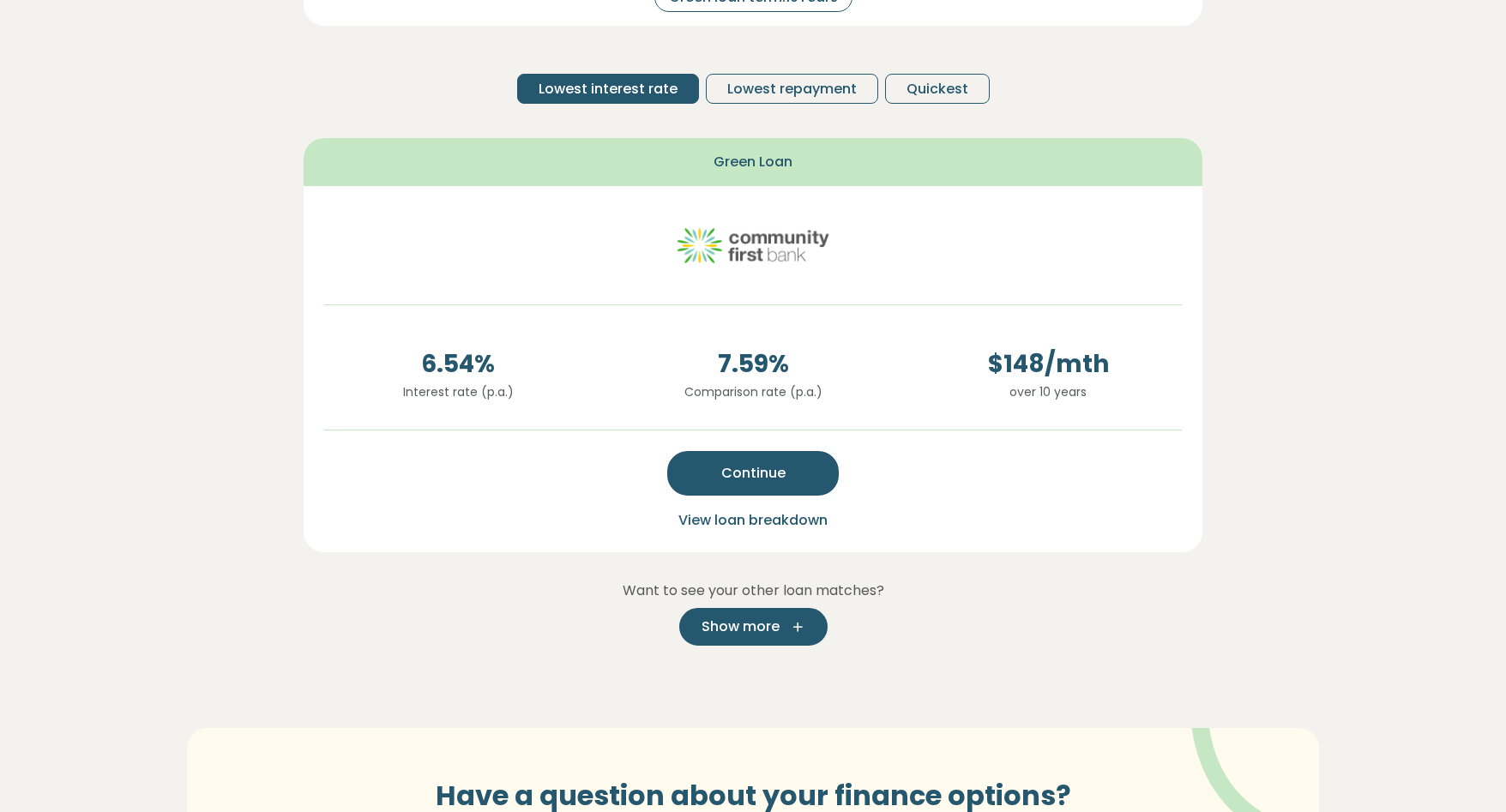 click on "Show more" at bounding box center [740, 627] 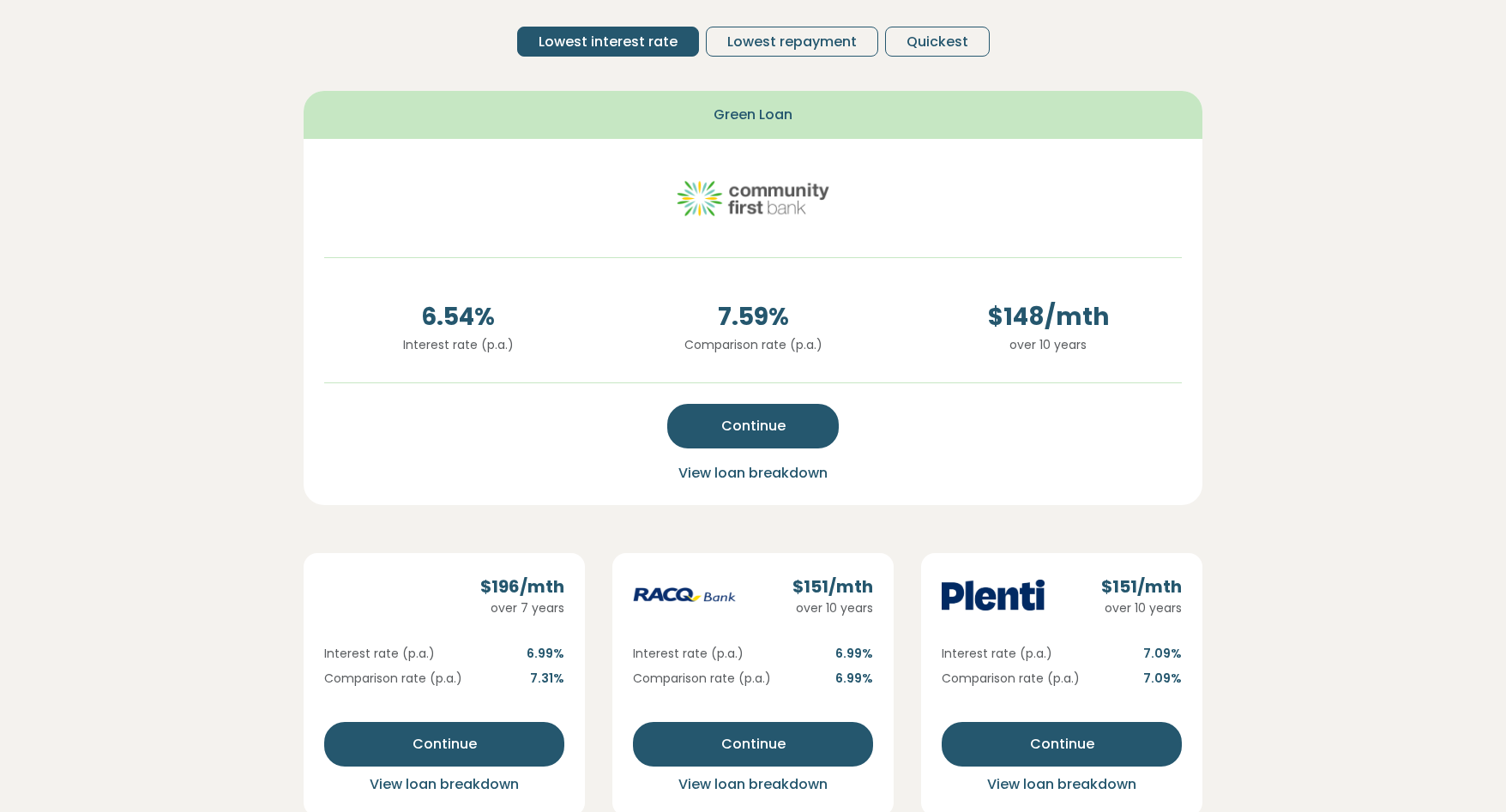 scroll, scrollTop: 351, scrollLeft: 0, axis: vertical 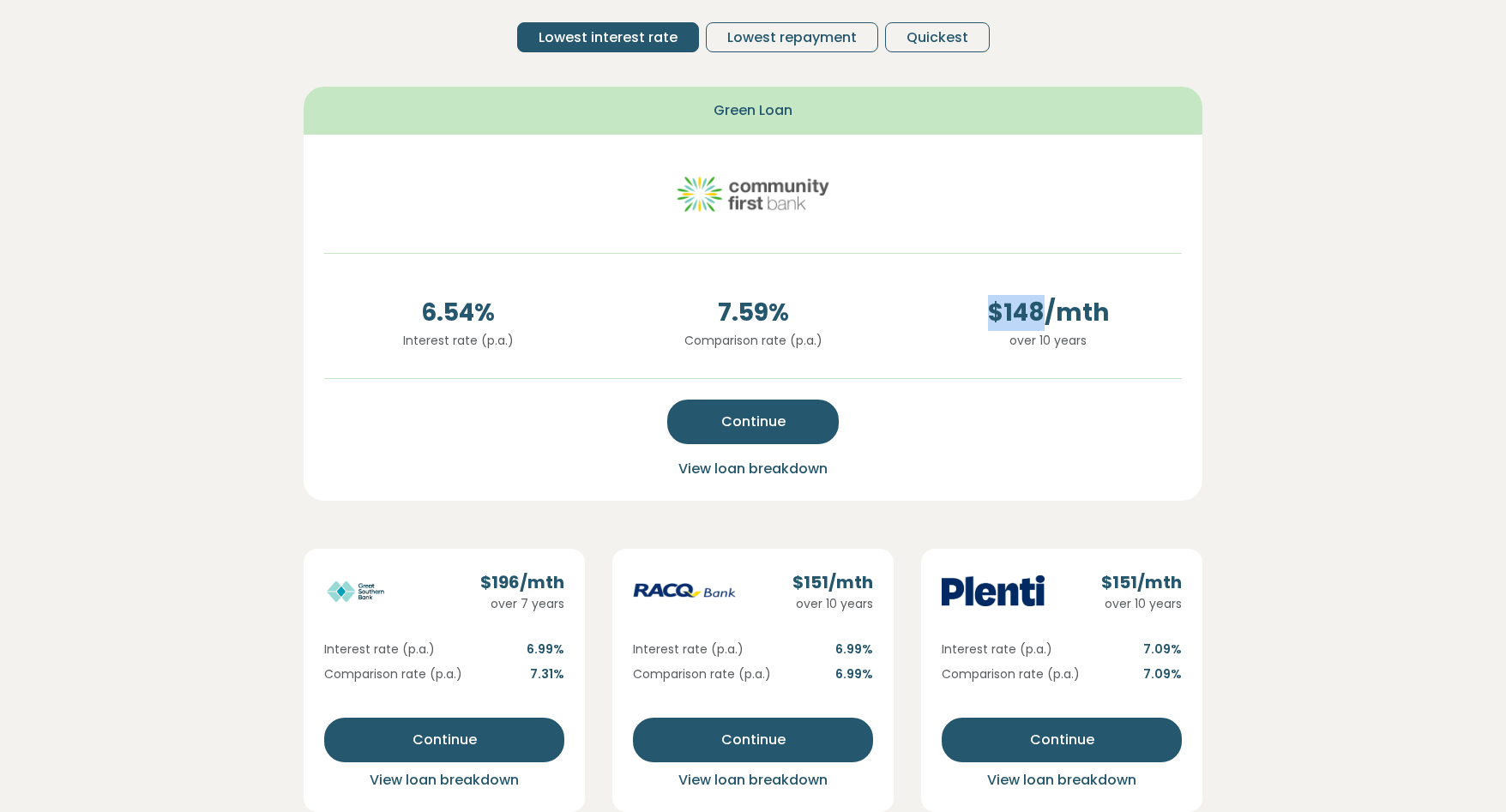 drag, startPoint x: 1045, startPoint y: 314, endPoint x: 991, endPoint y: 314, distance: 54 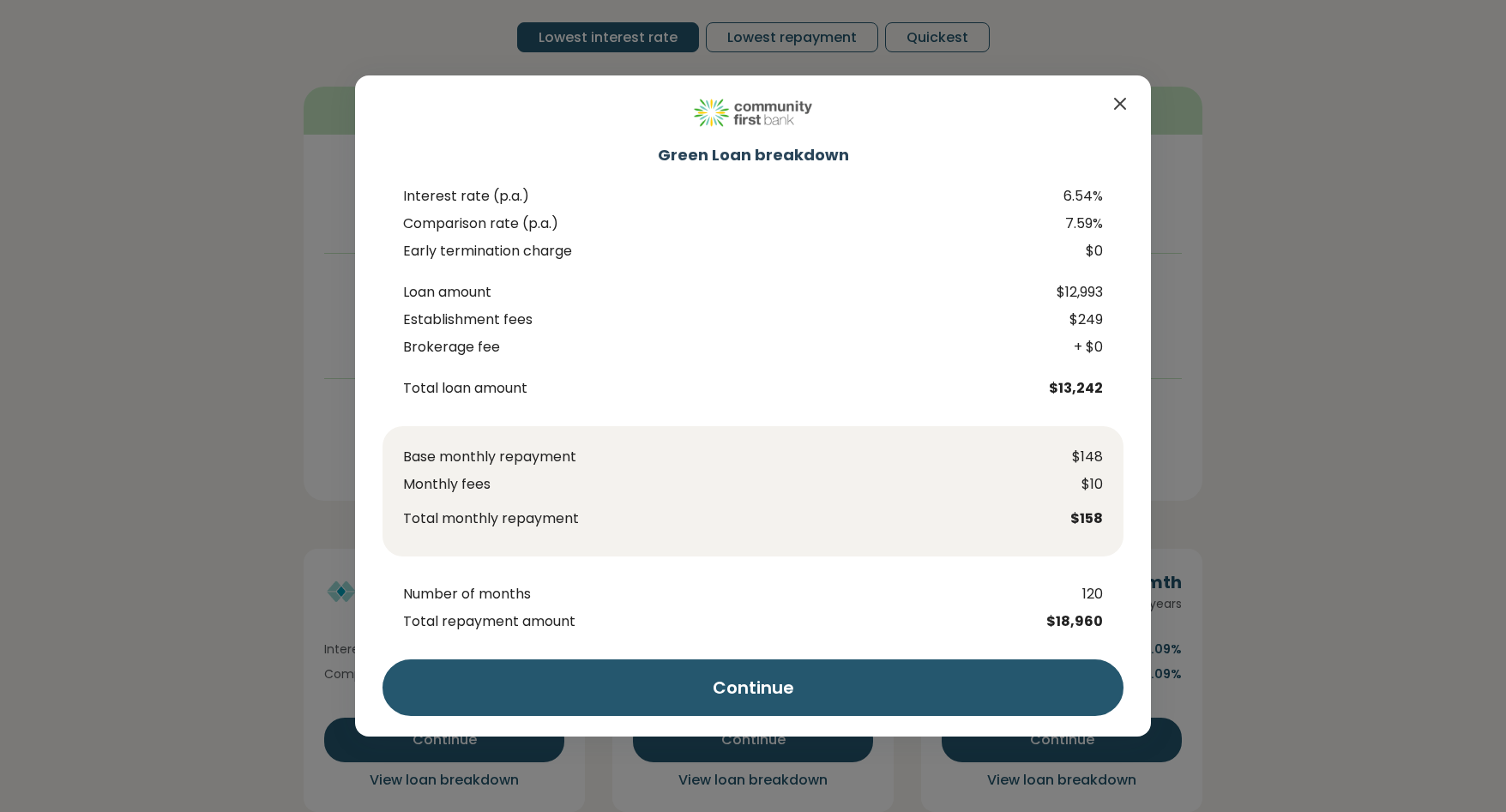 click 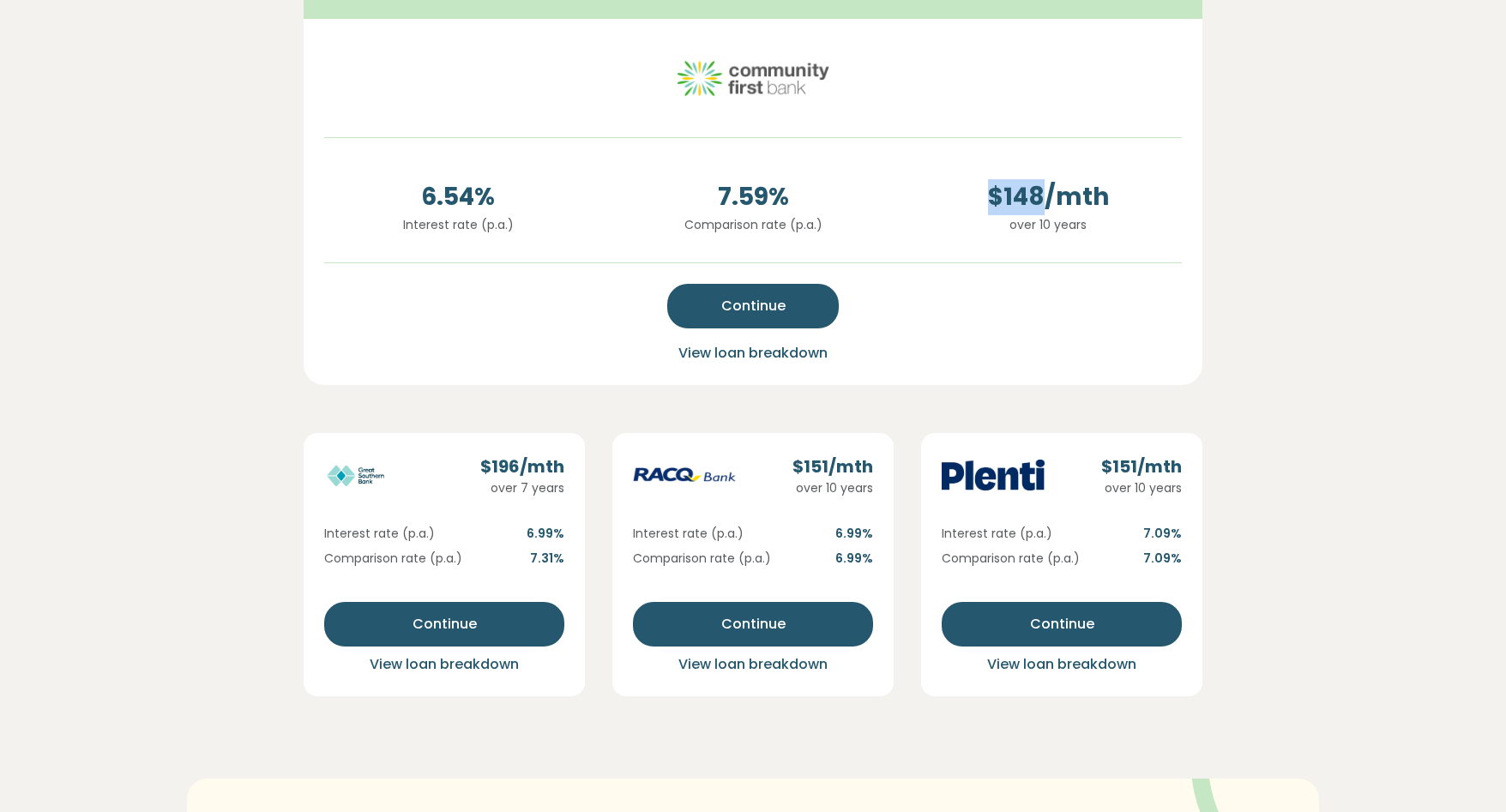 scroll, scrollTop: 472, scrollLeft: 0, axis: vertical 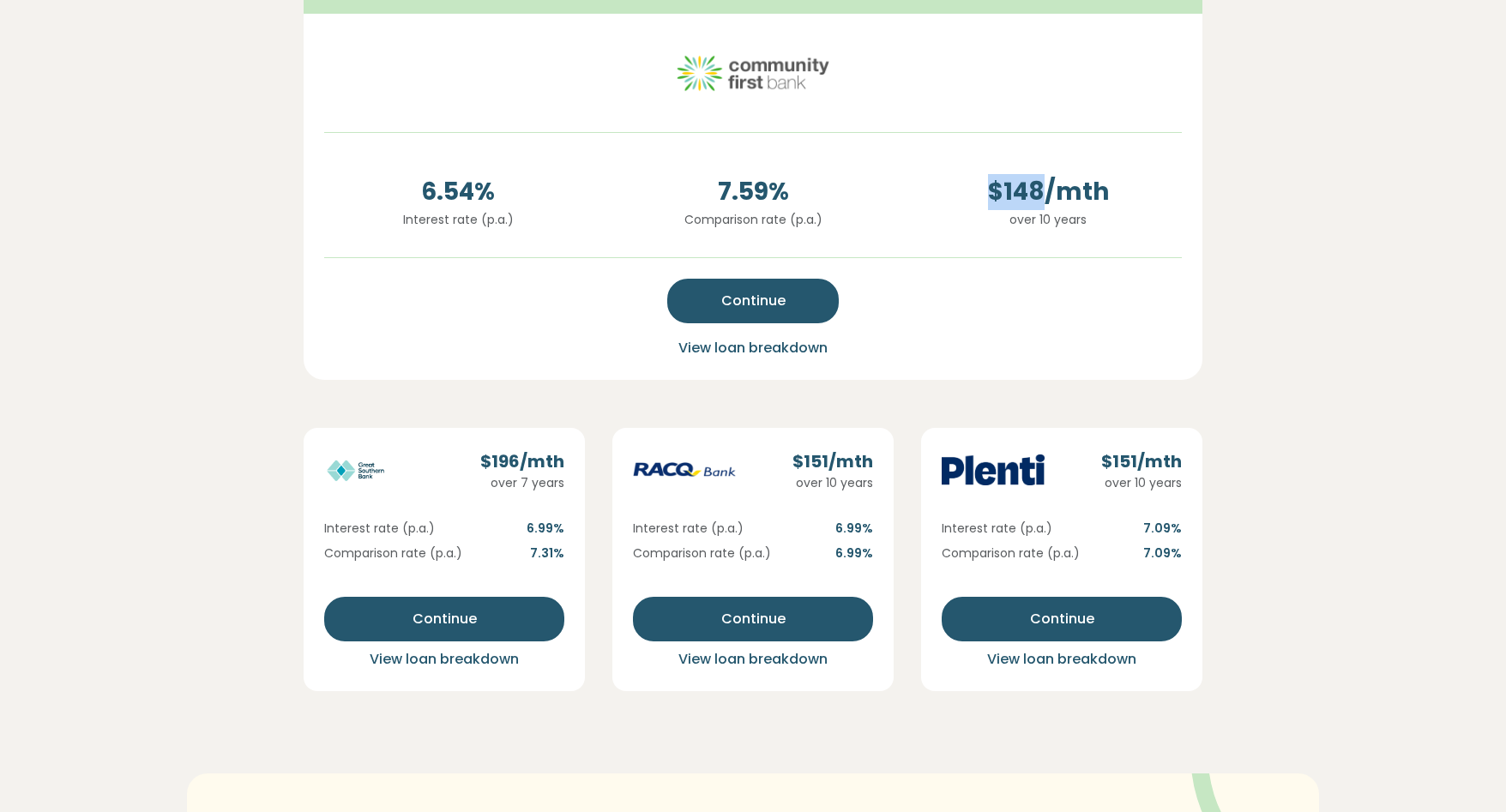 click on "View loan breakdown" at bounding box center [1062, 659] 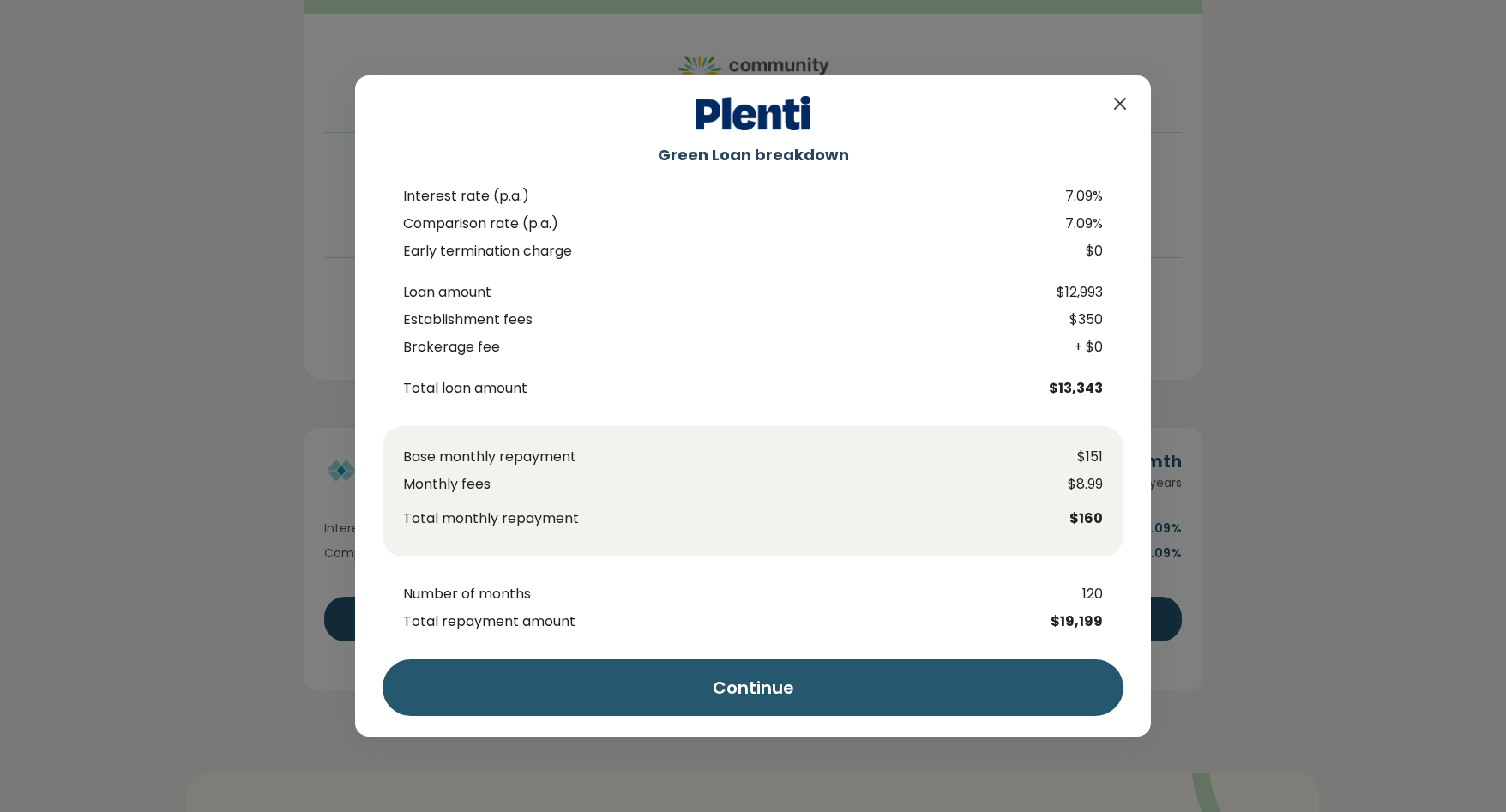 click 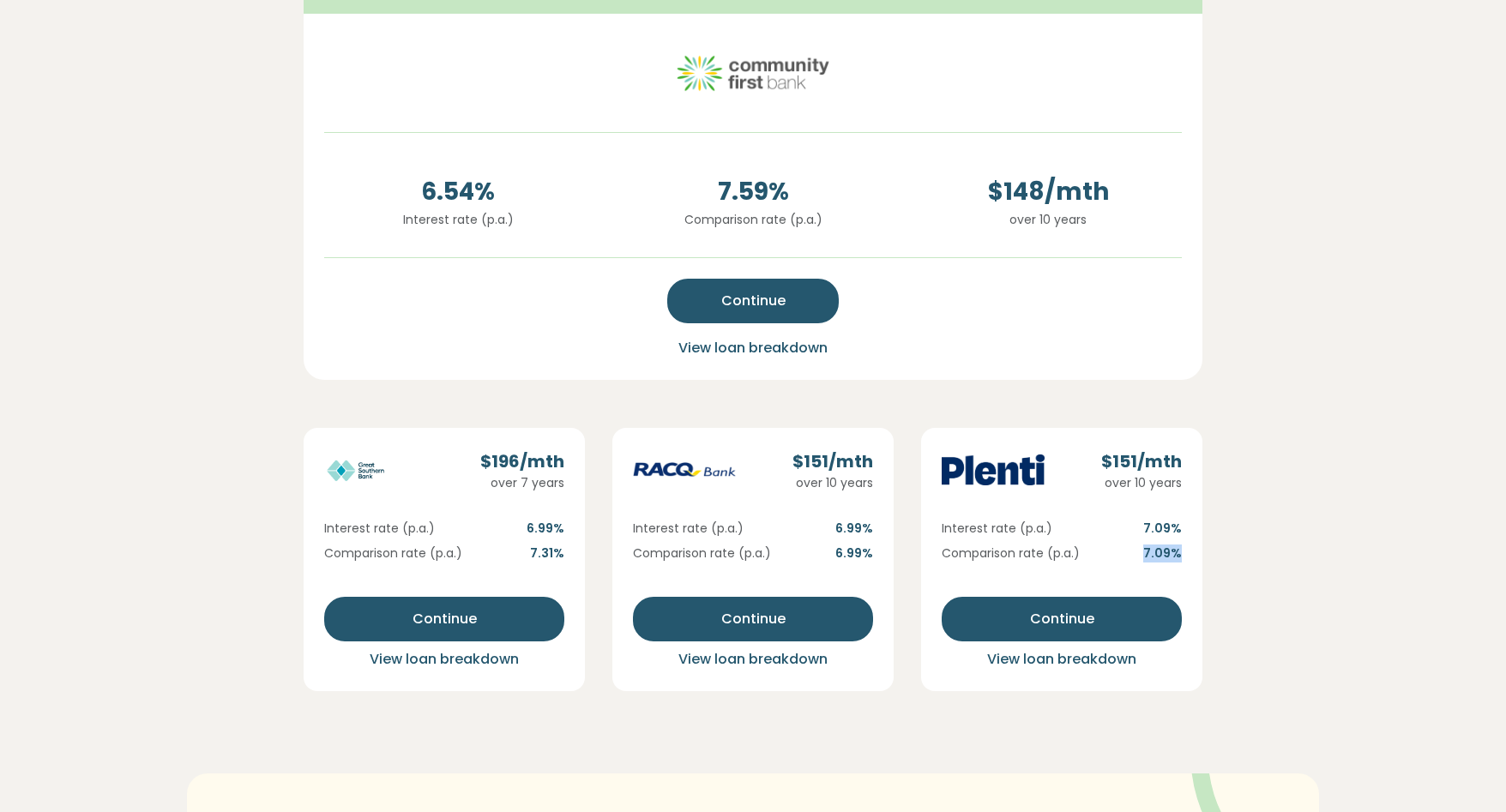 drag, startPoint x: 1187, startPoint y: 556, endPoint x: 1136, endPoint y: 550, distance: 51.3517 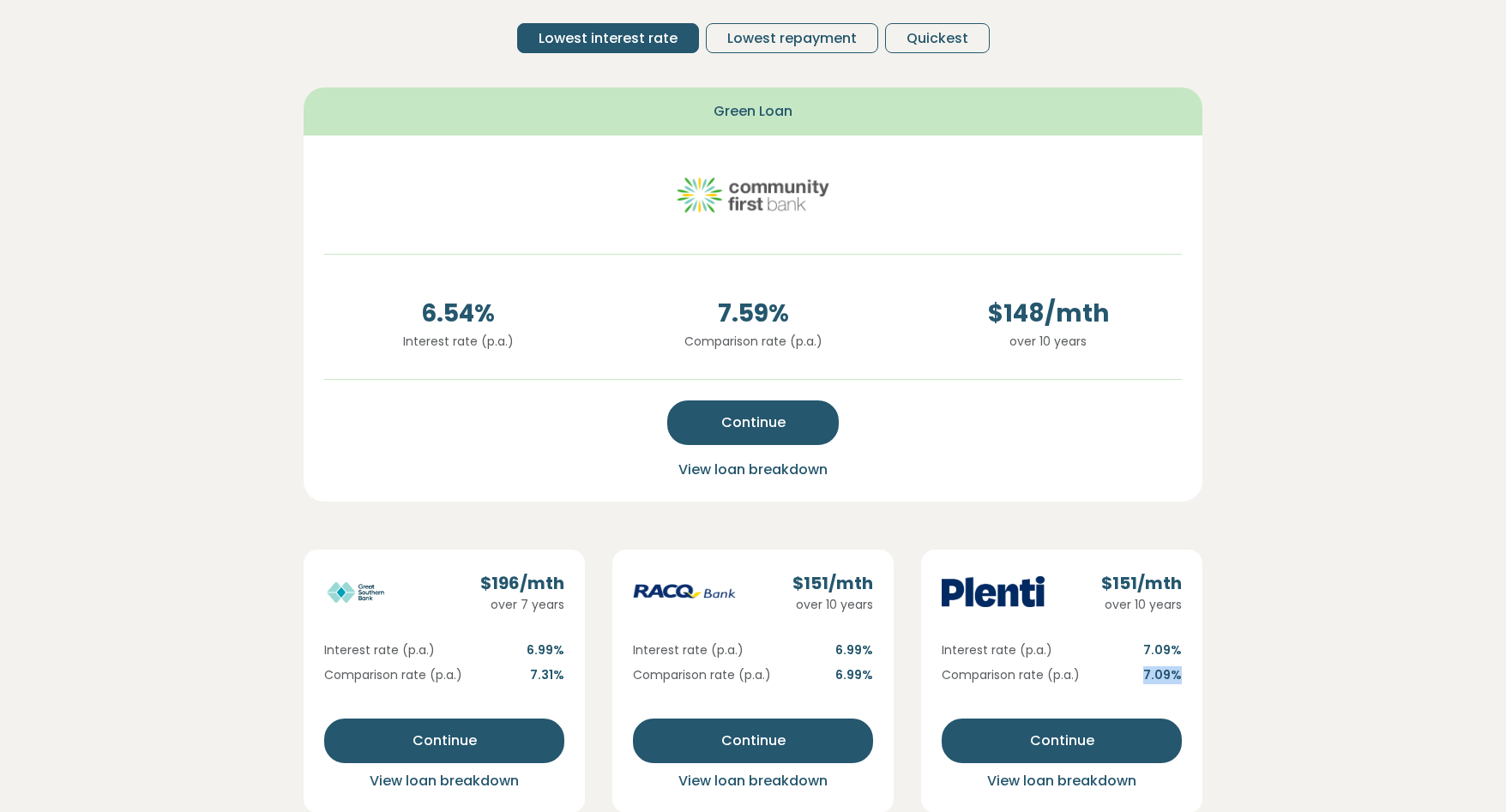 scroll, scrollTop: 343, scrollLeft: 0, axis: vertical 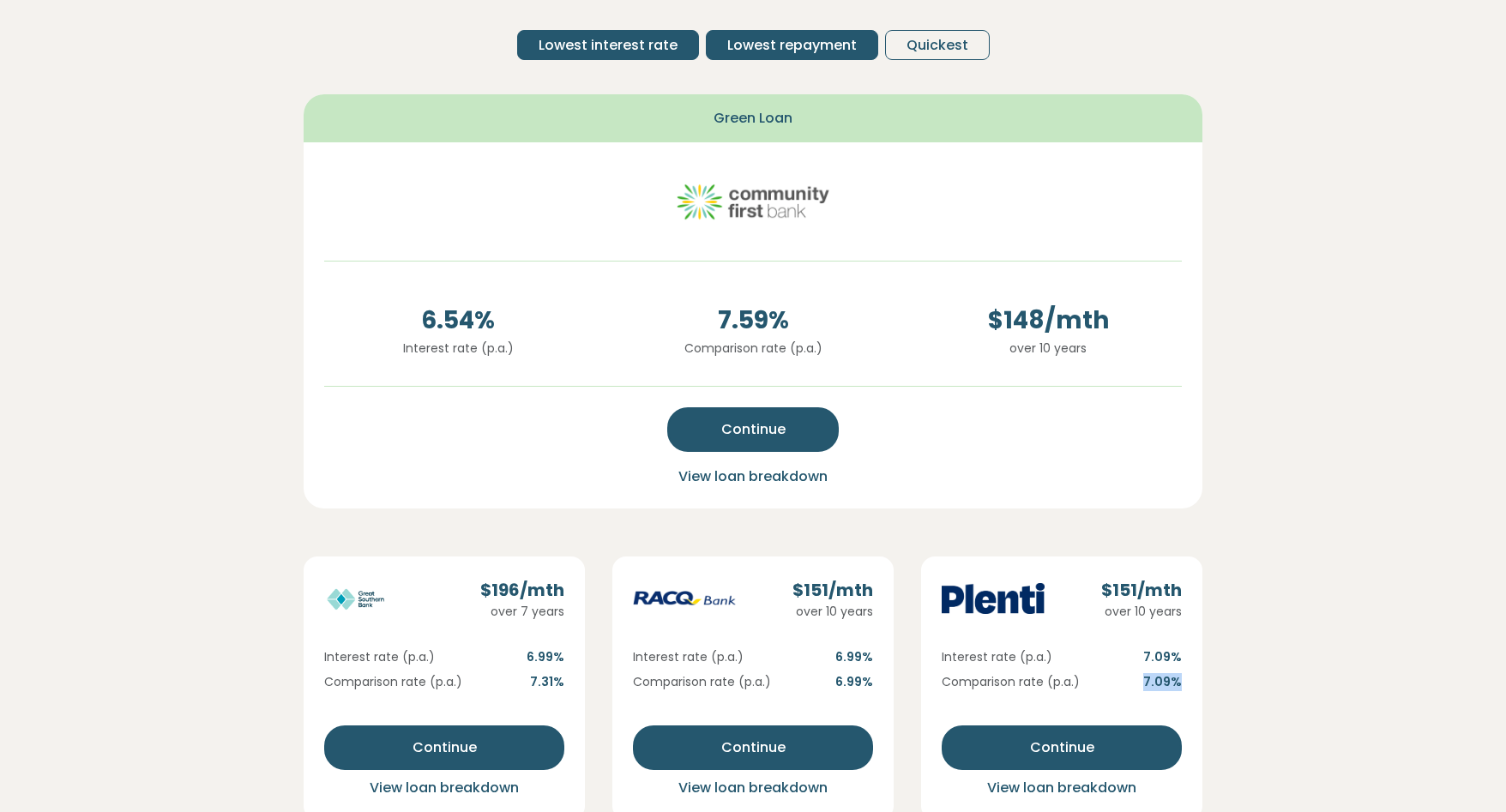click on "Lowest repayment" at bounding box center (792, 45) 